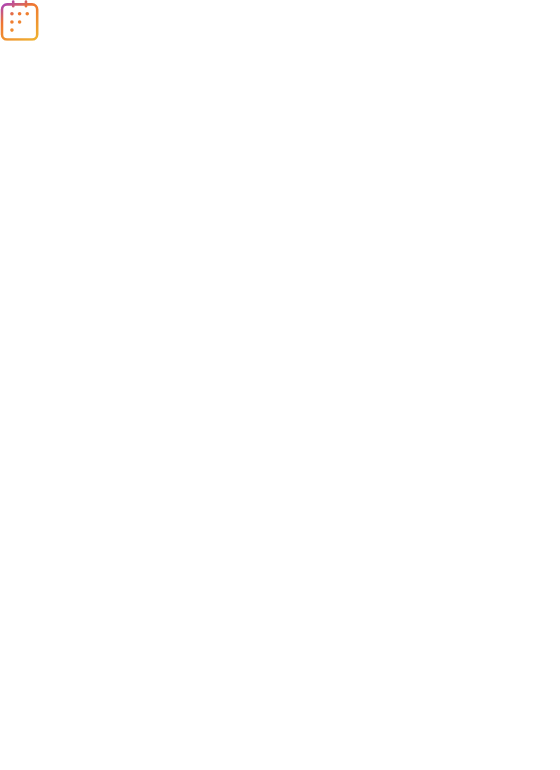 scroll, scrollTop: 0, scrollLeft: 0, axis: both 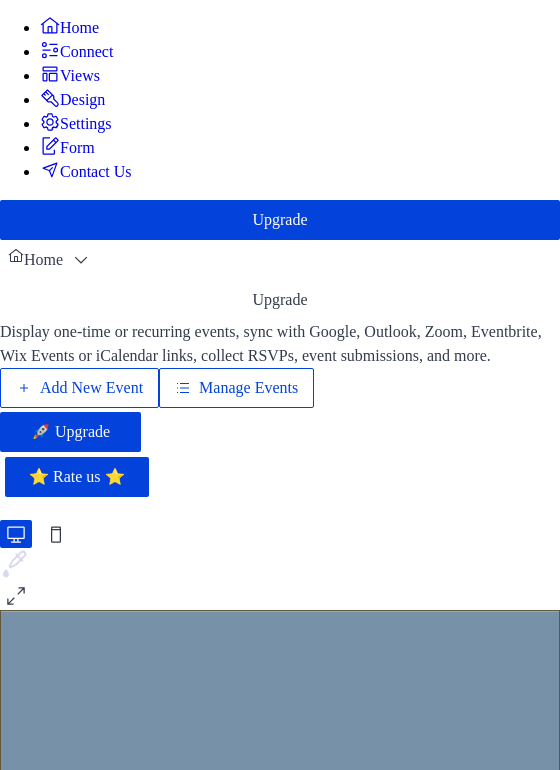 click on "Add New Event" at bounding box center (91, 388) 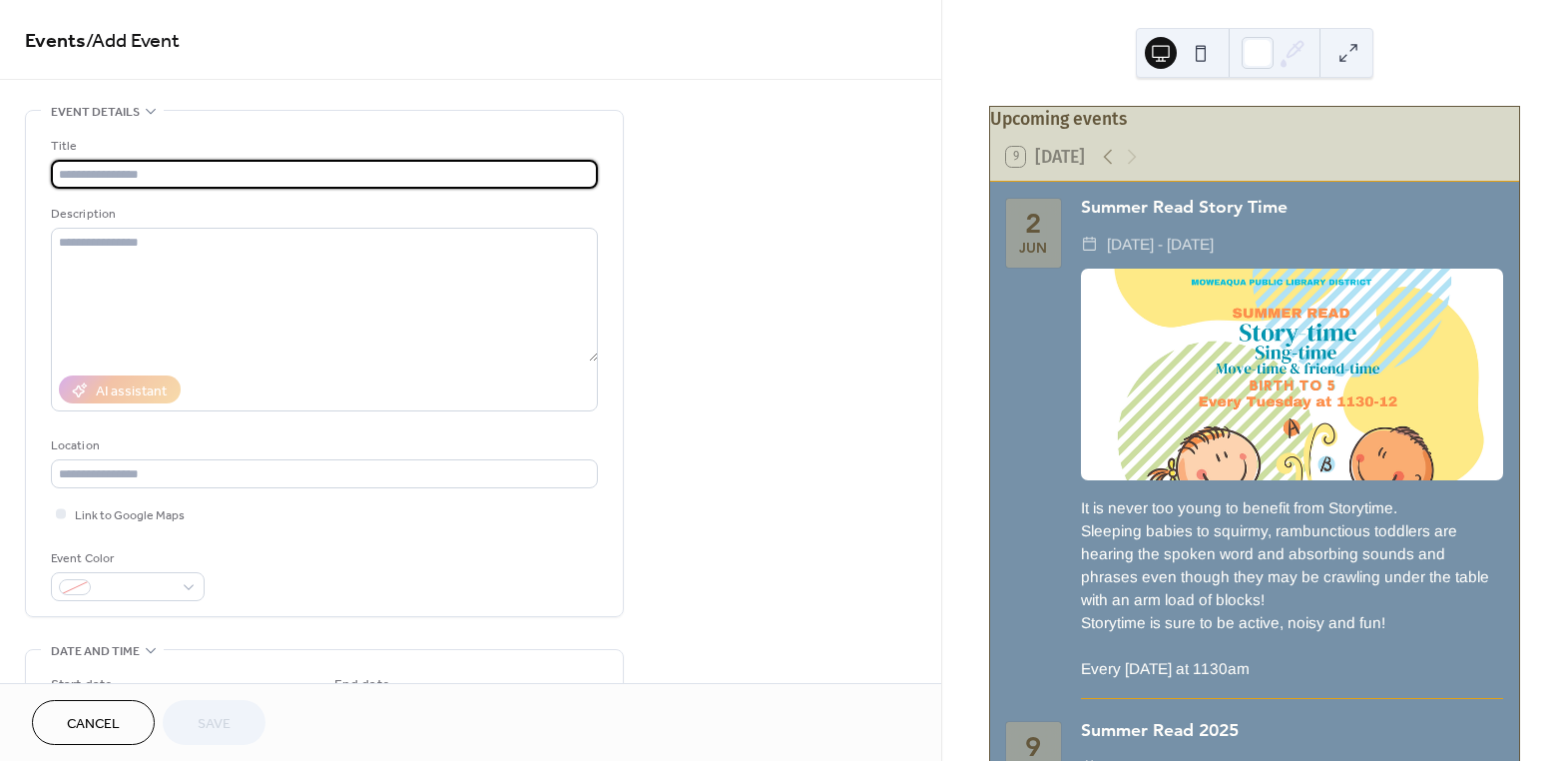 scroll, scrollTop: 0, scrollLeft: 0, axis: both 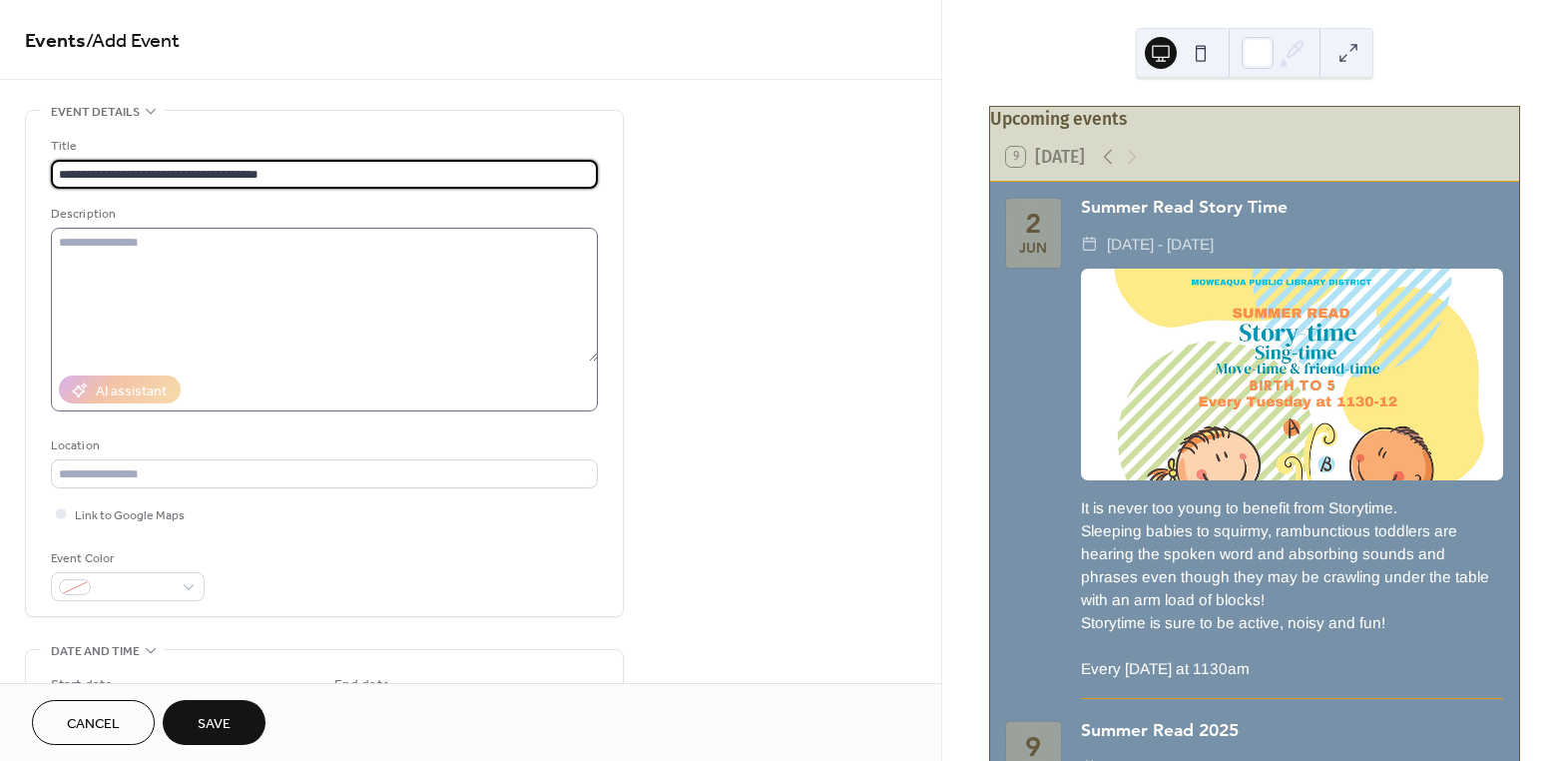 type on "**********" 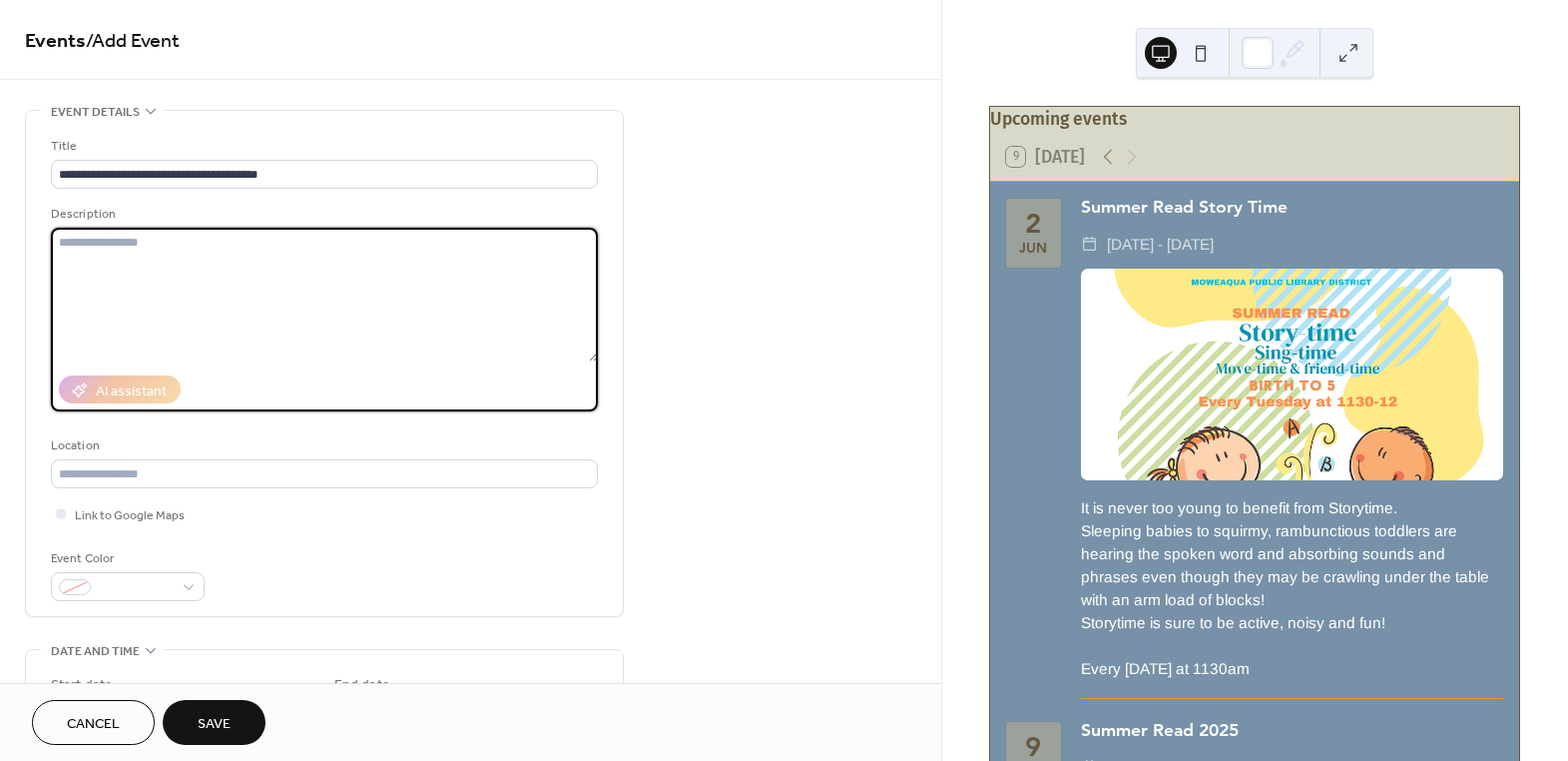 click at bounding box center [324, 295] 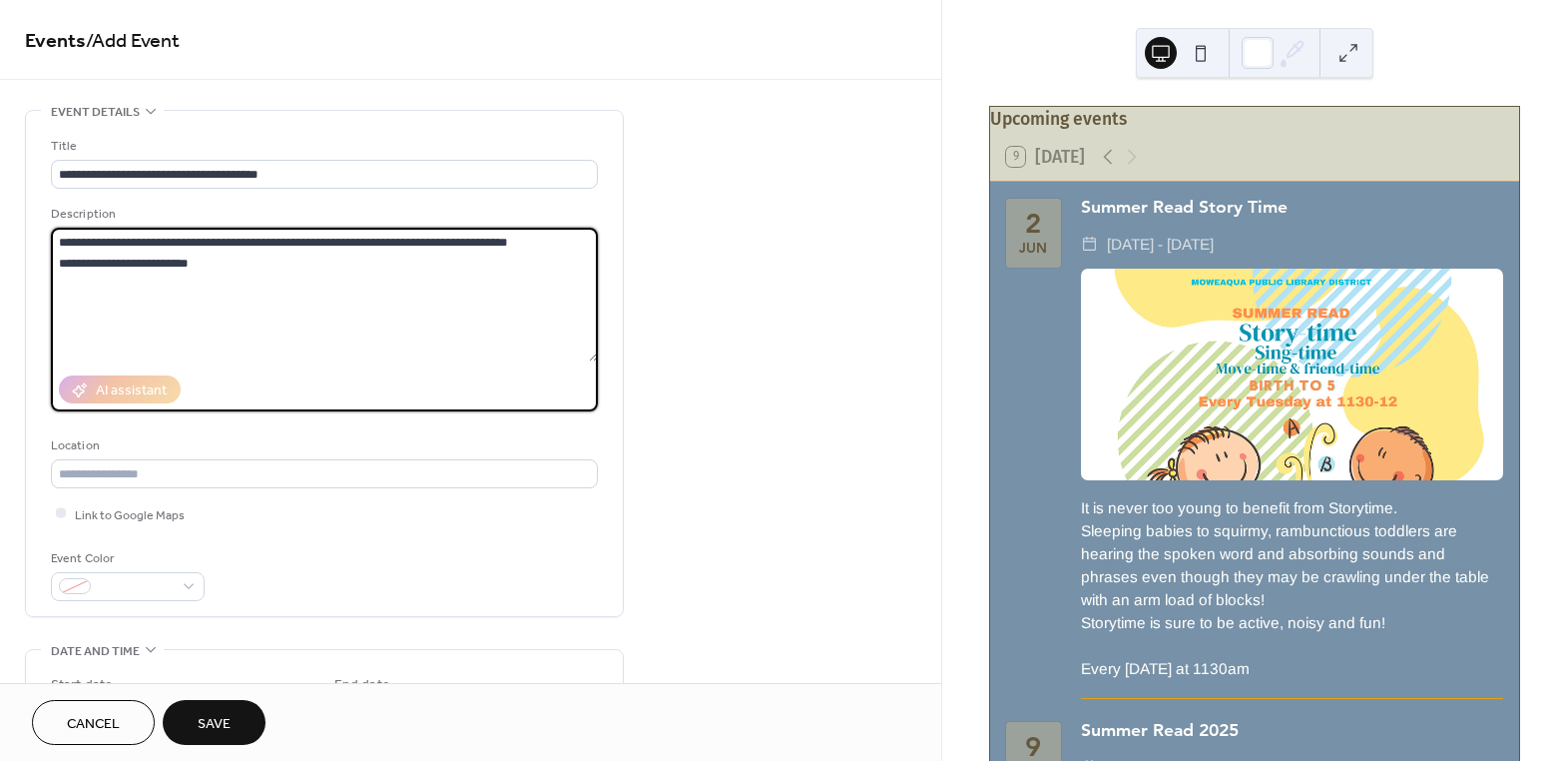 drag, startPoint x: 58, startPoint y: 260, endPoint x: 205, endPoint y: 269, distance: 147.27525 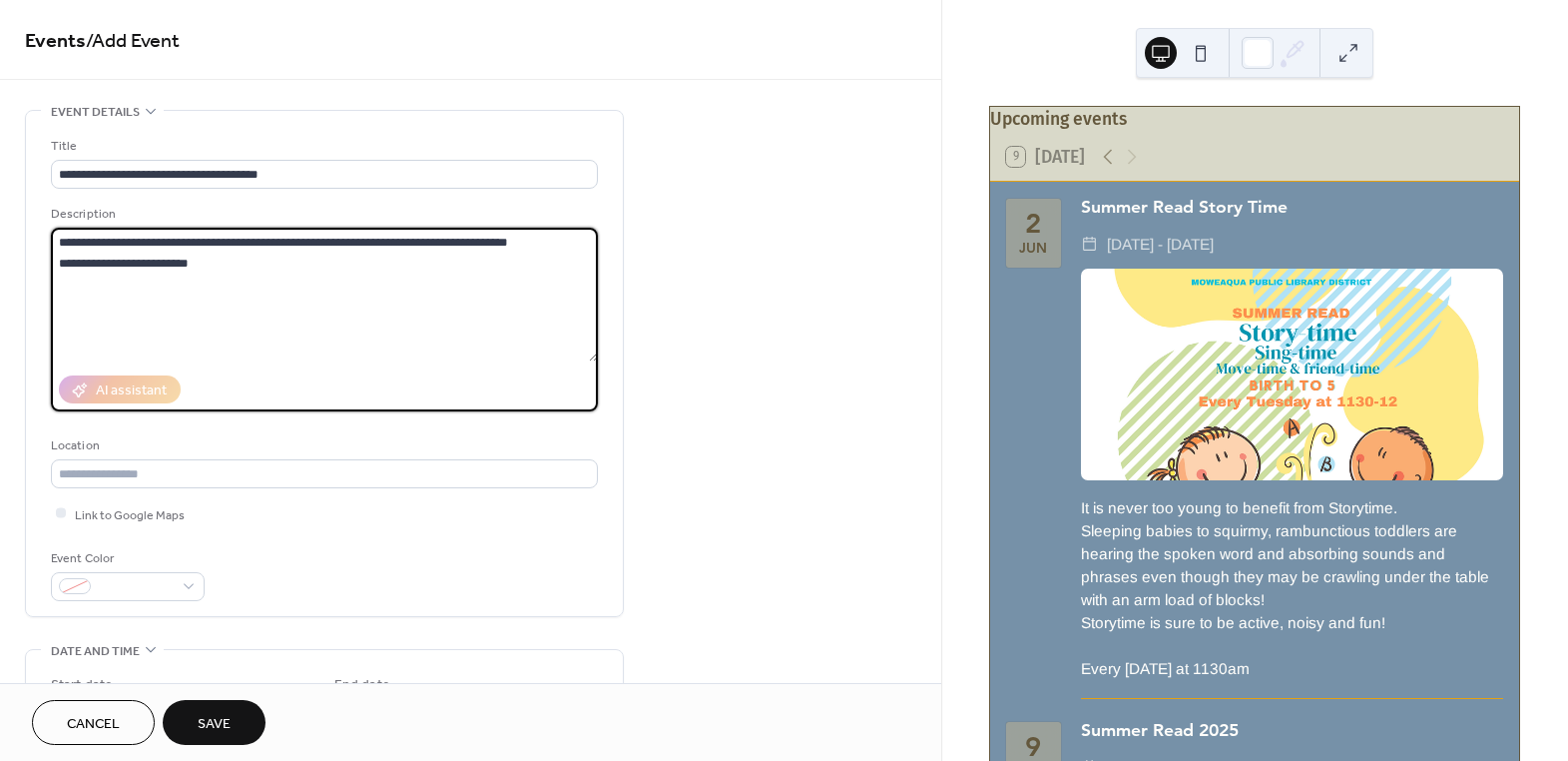 click on "**********" at bounding box center (324, 295) 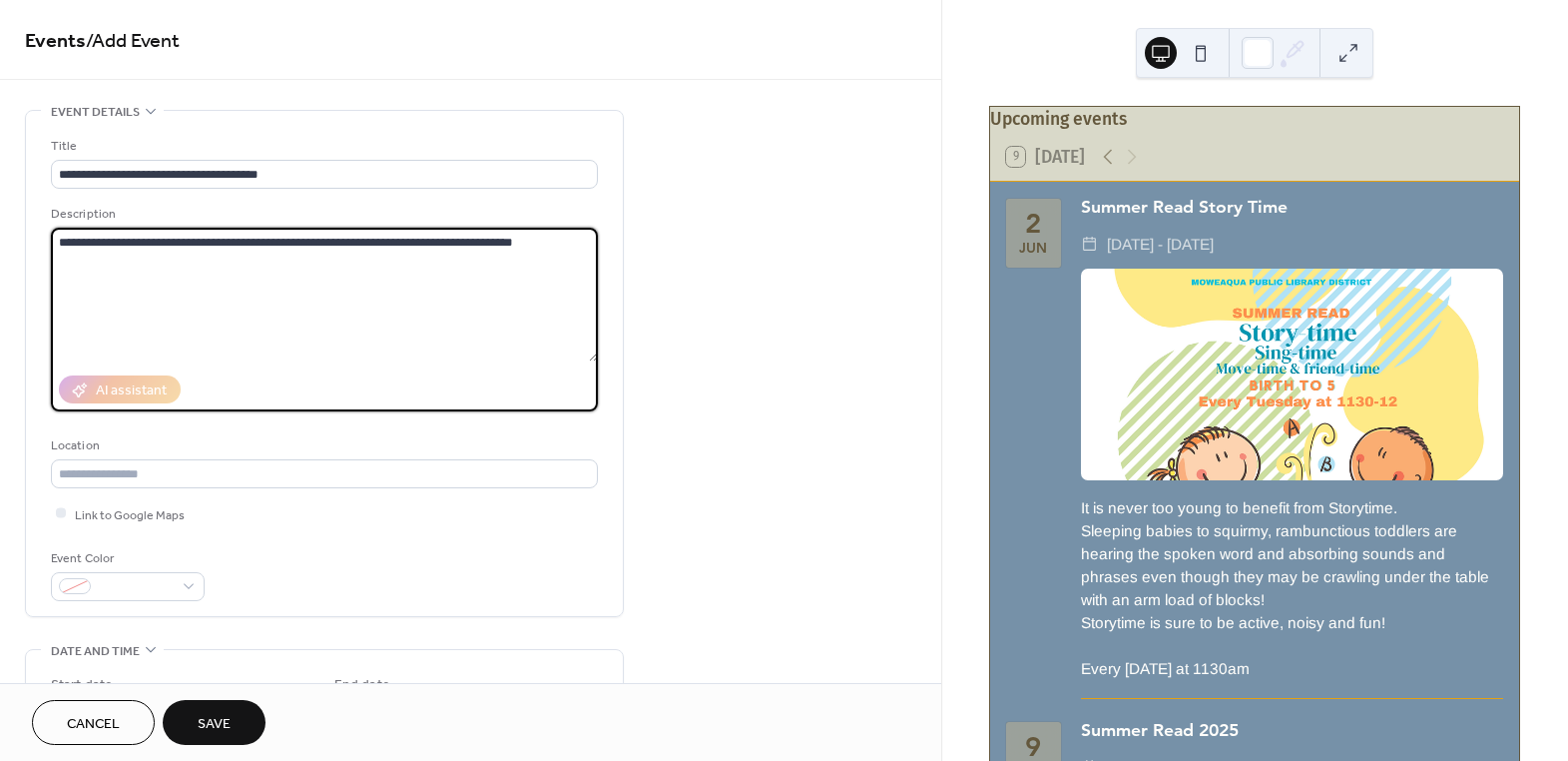 click on "**********" at bounding box center (324, 295) 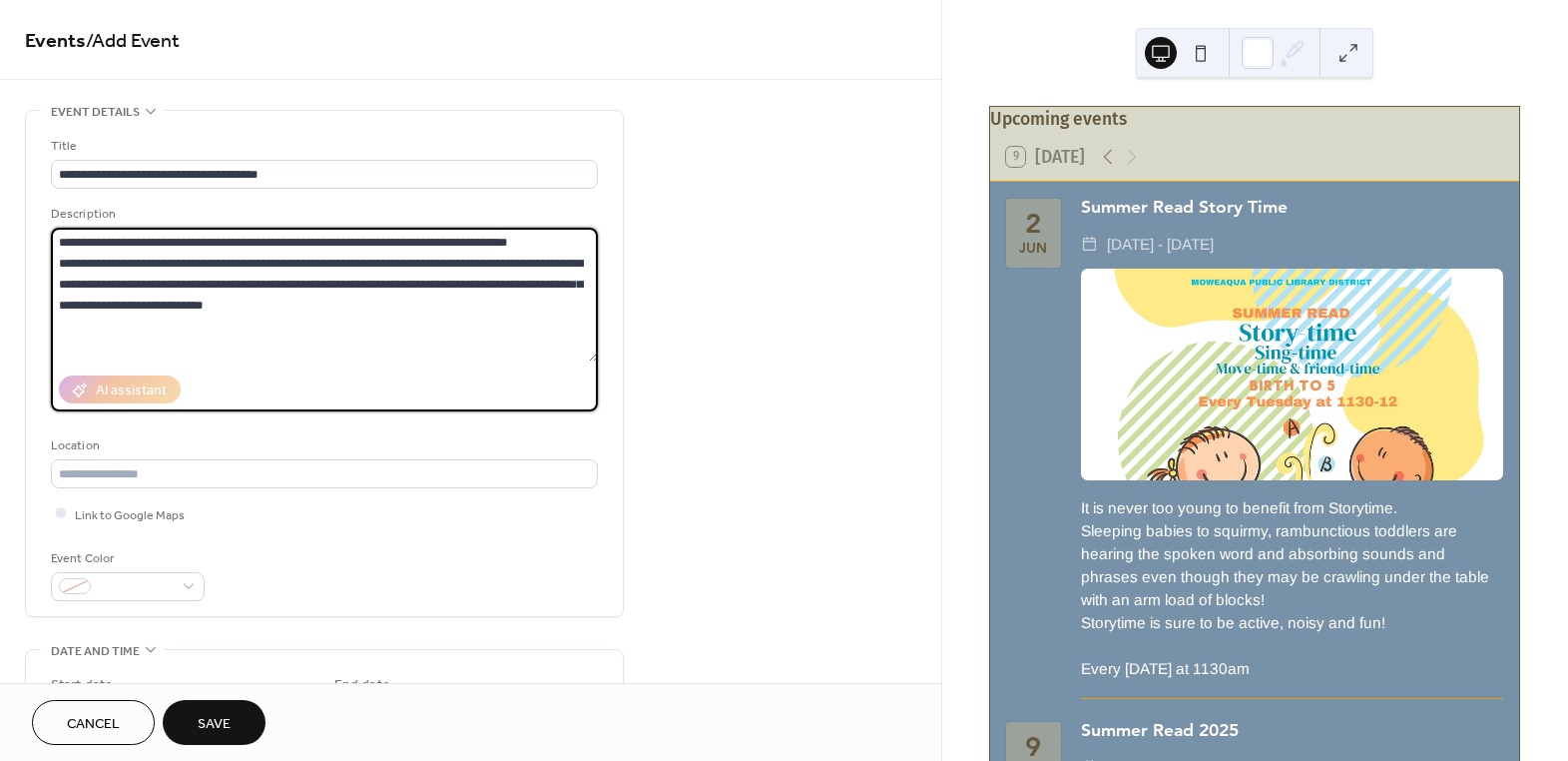 click on "**********" at bounding box center (324, 295) 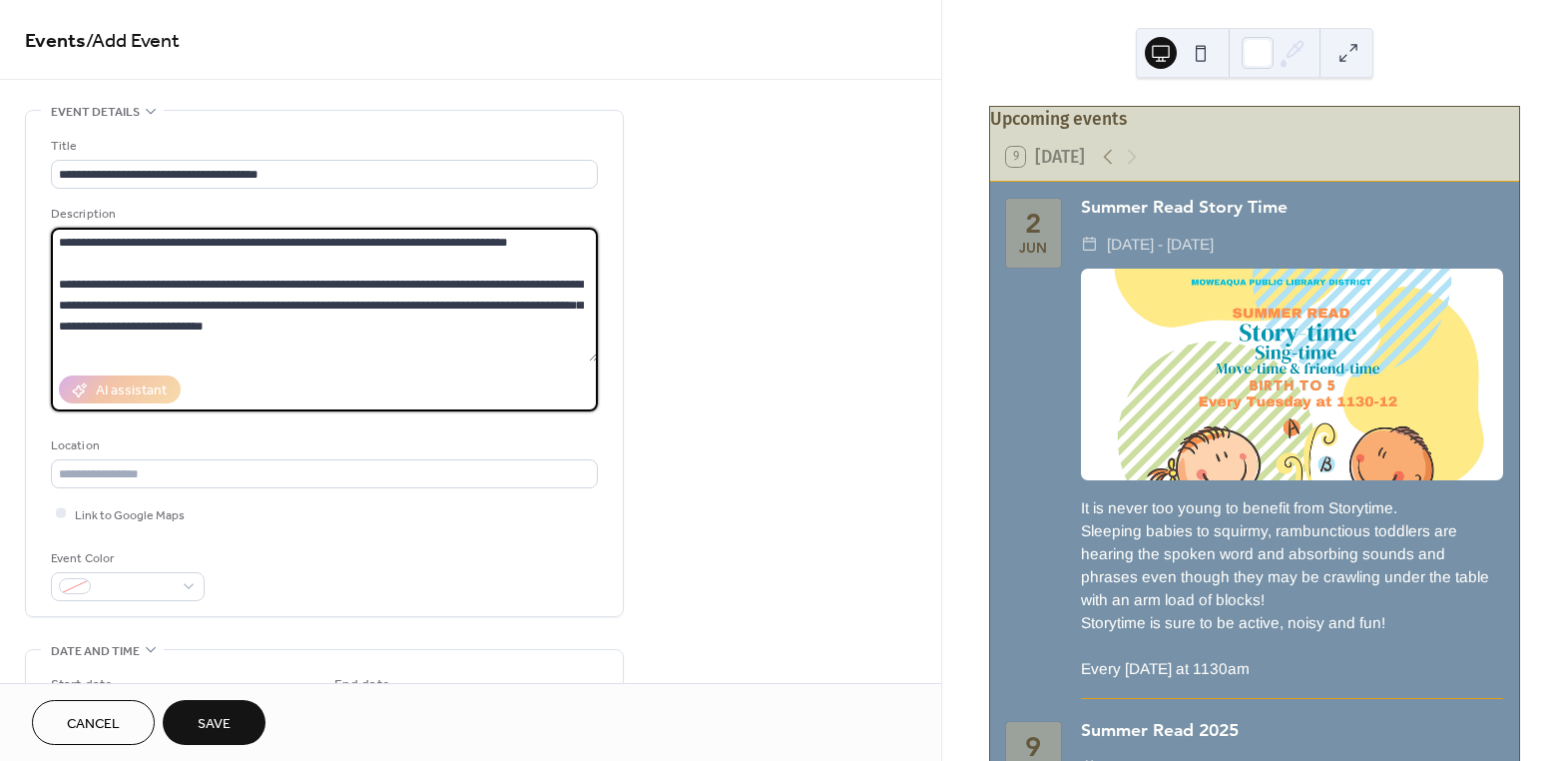 drag, startPoint x: 57, startPoint y: 238, endPoint x: 250, endPoint y: 342, distance: 219.23731 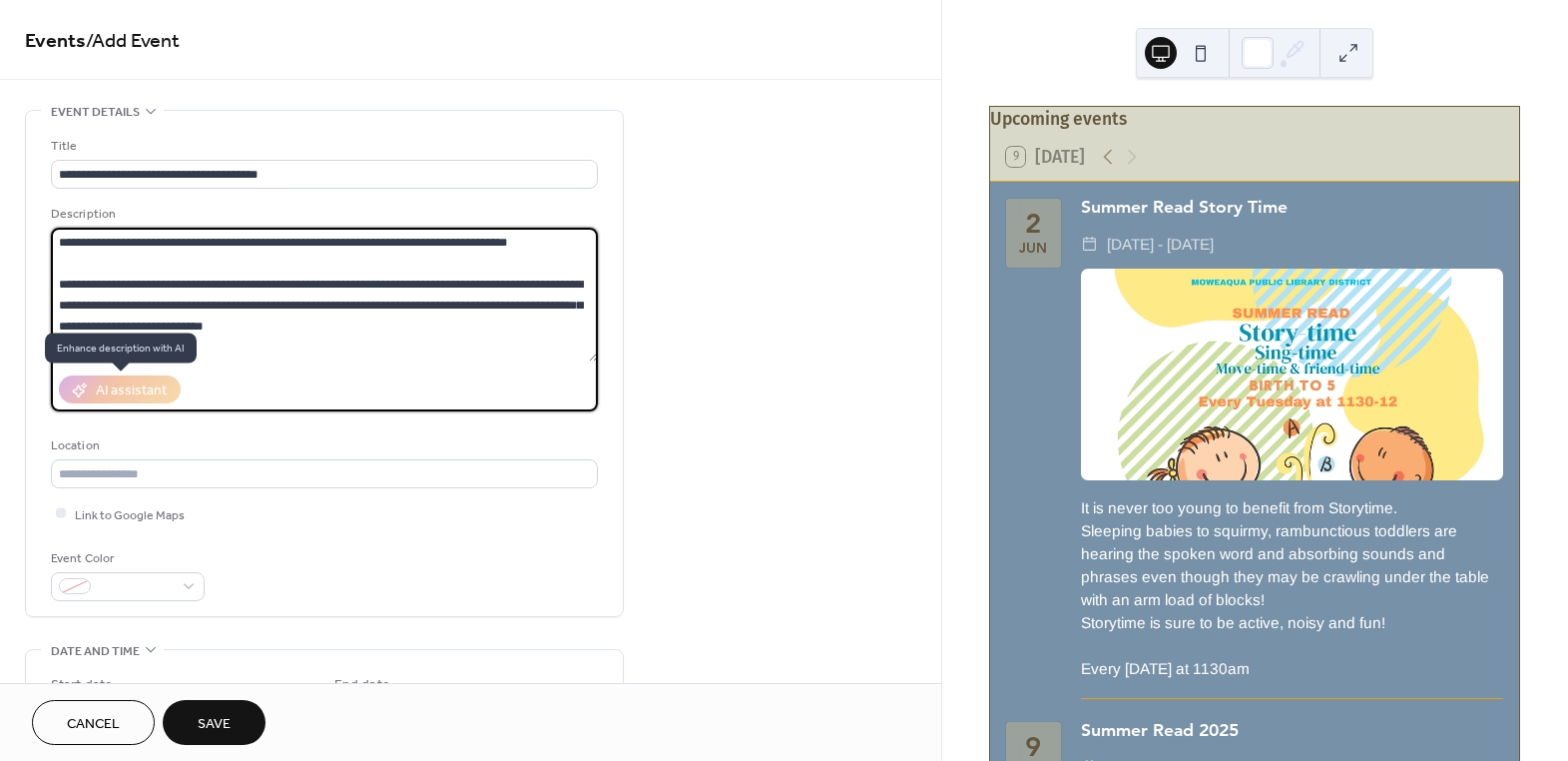 type on "**********" 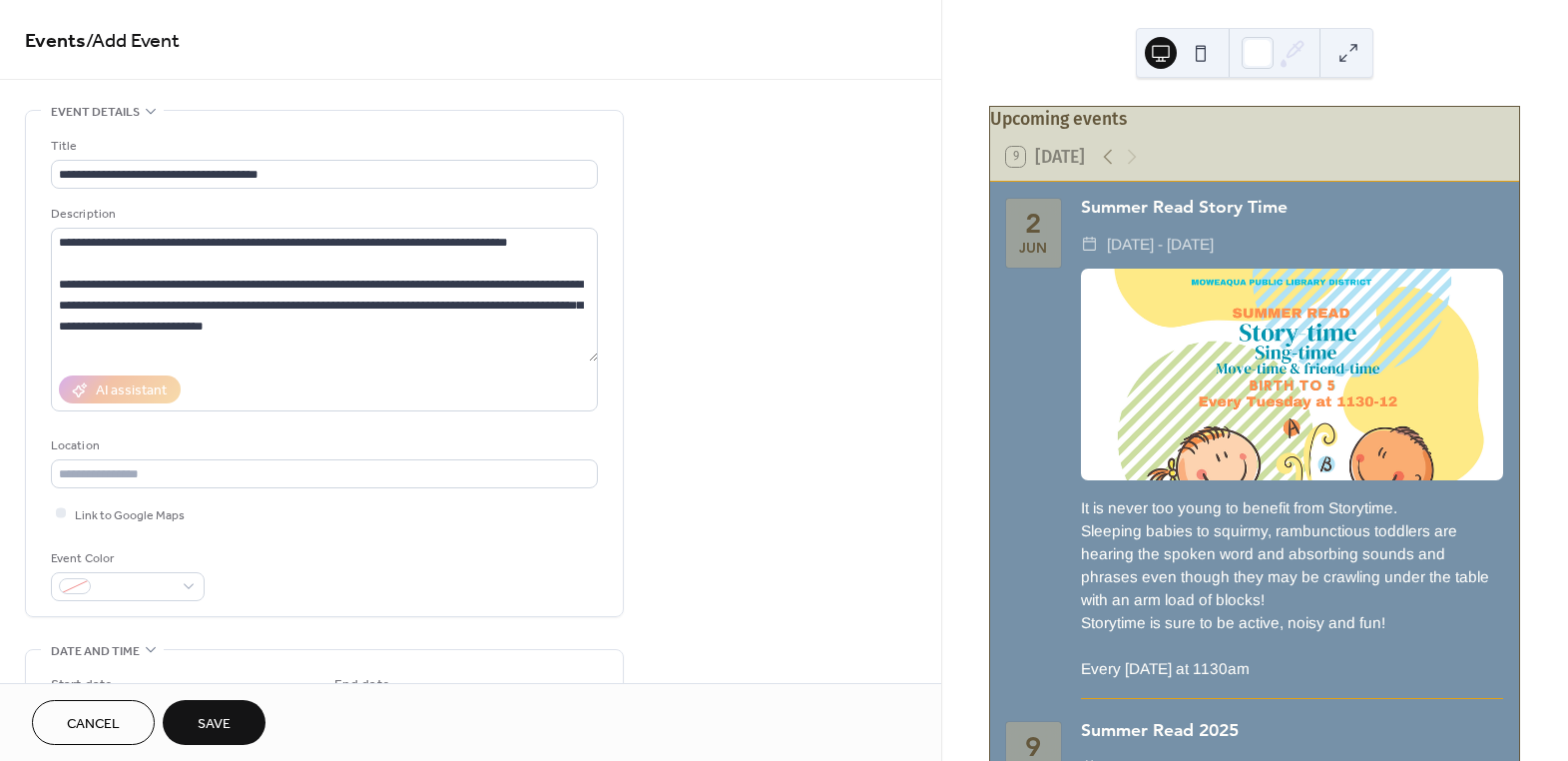 click on "AI assistant" at bounding box center [324, 389] 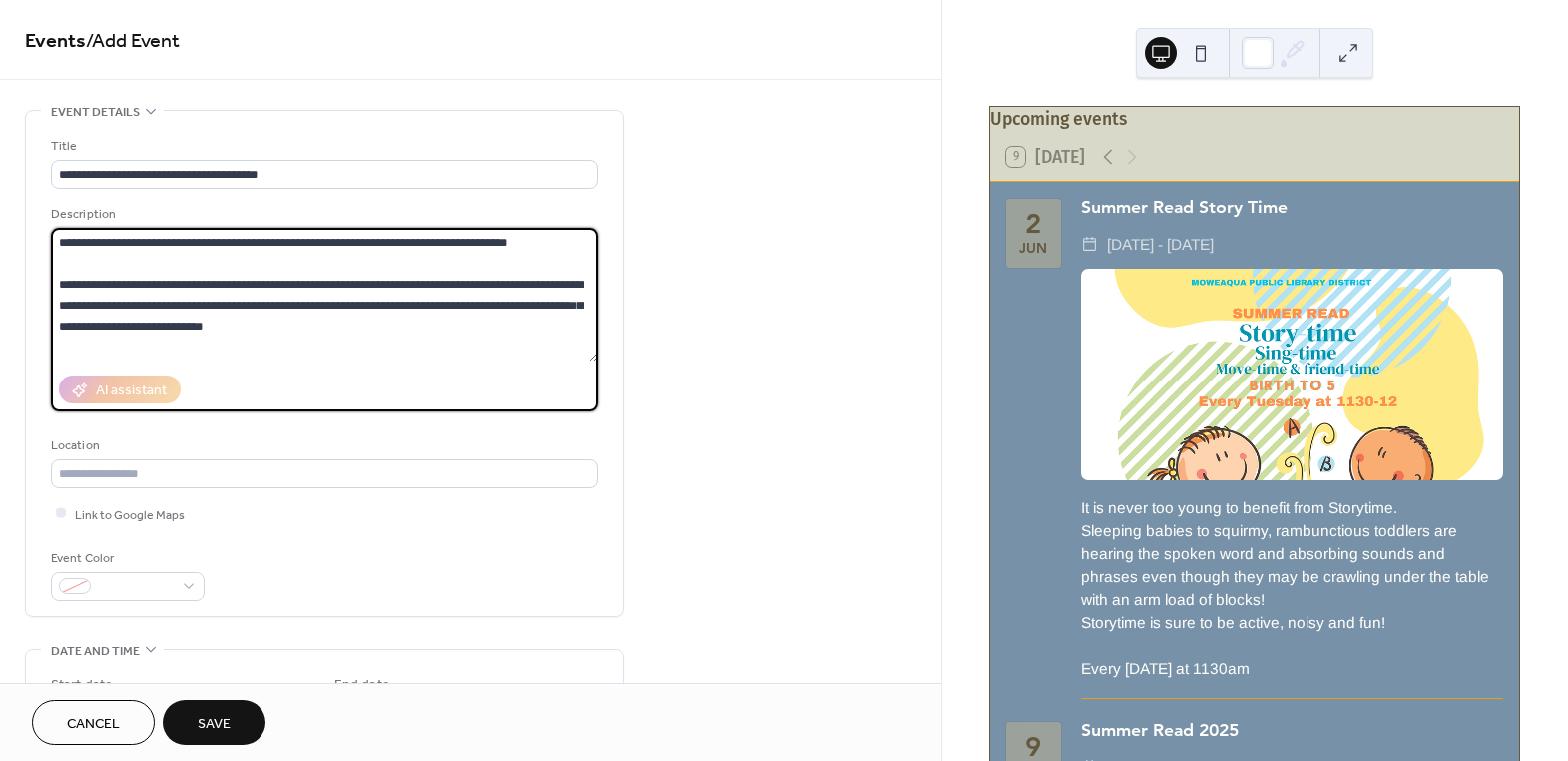 click on "**********" at bounding box center [324, 295] 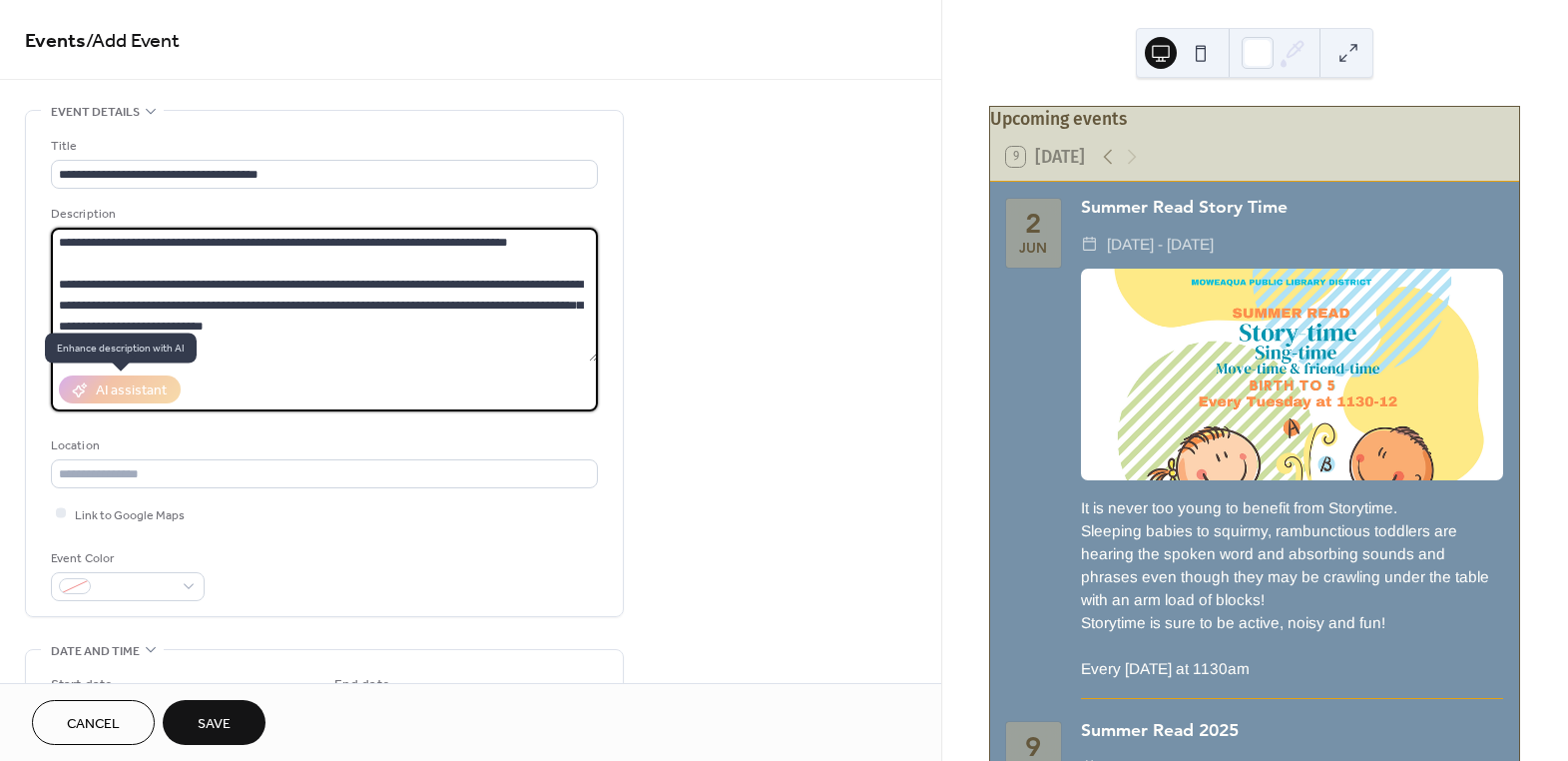 click on "AI assistant" at bounding box center [120, 389] 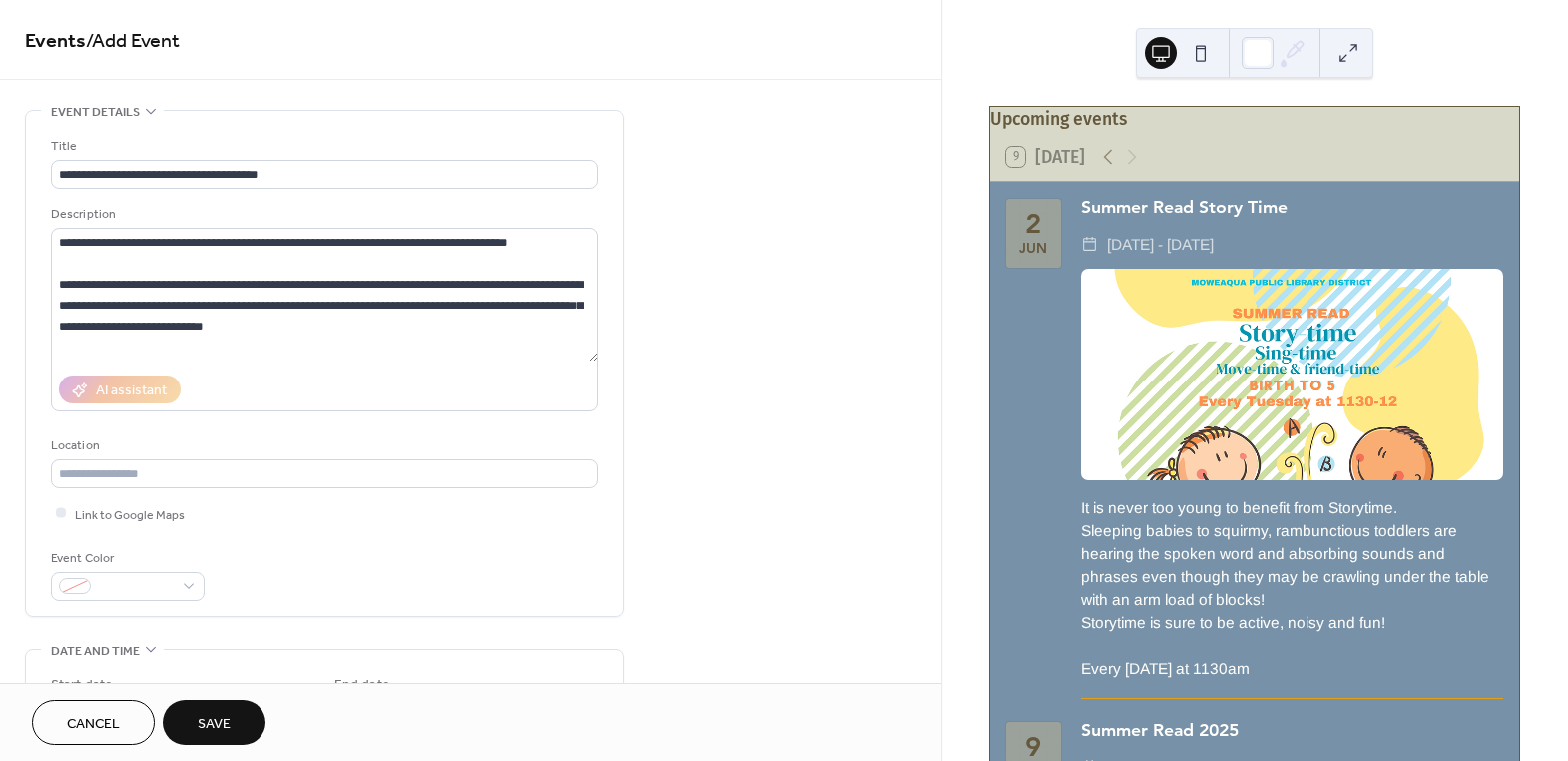 click on "AI assistant" at bounding box center (324, 389) 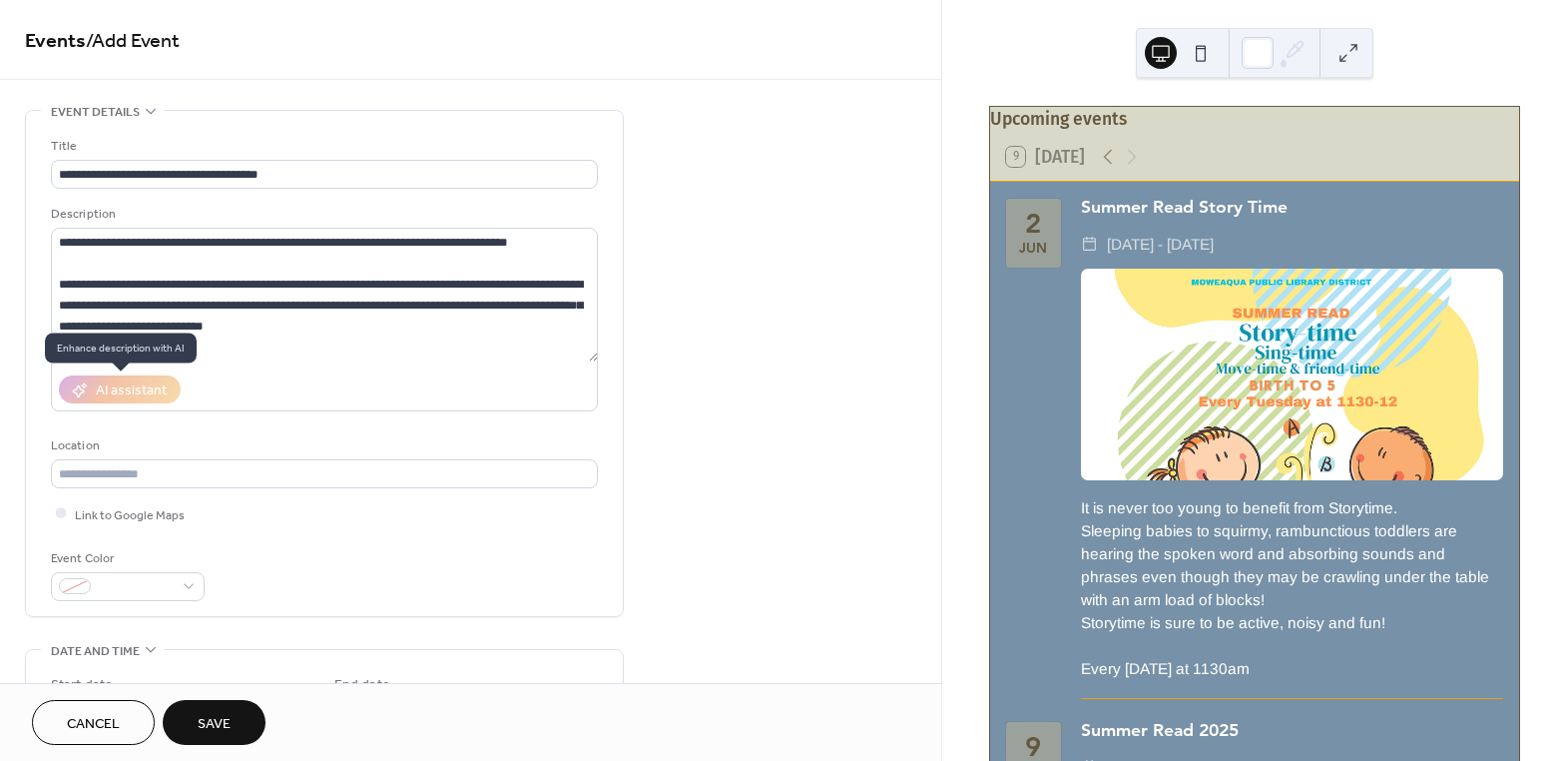click on "AI assistant" at bounding box center [120, 389] 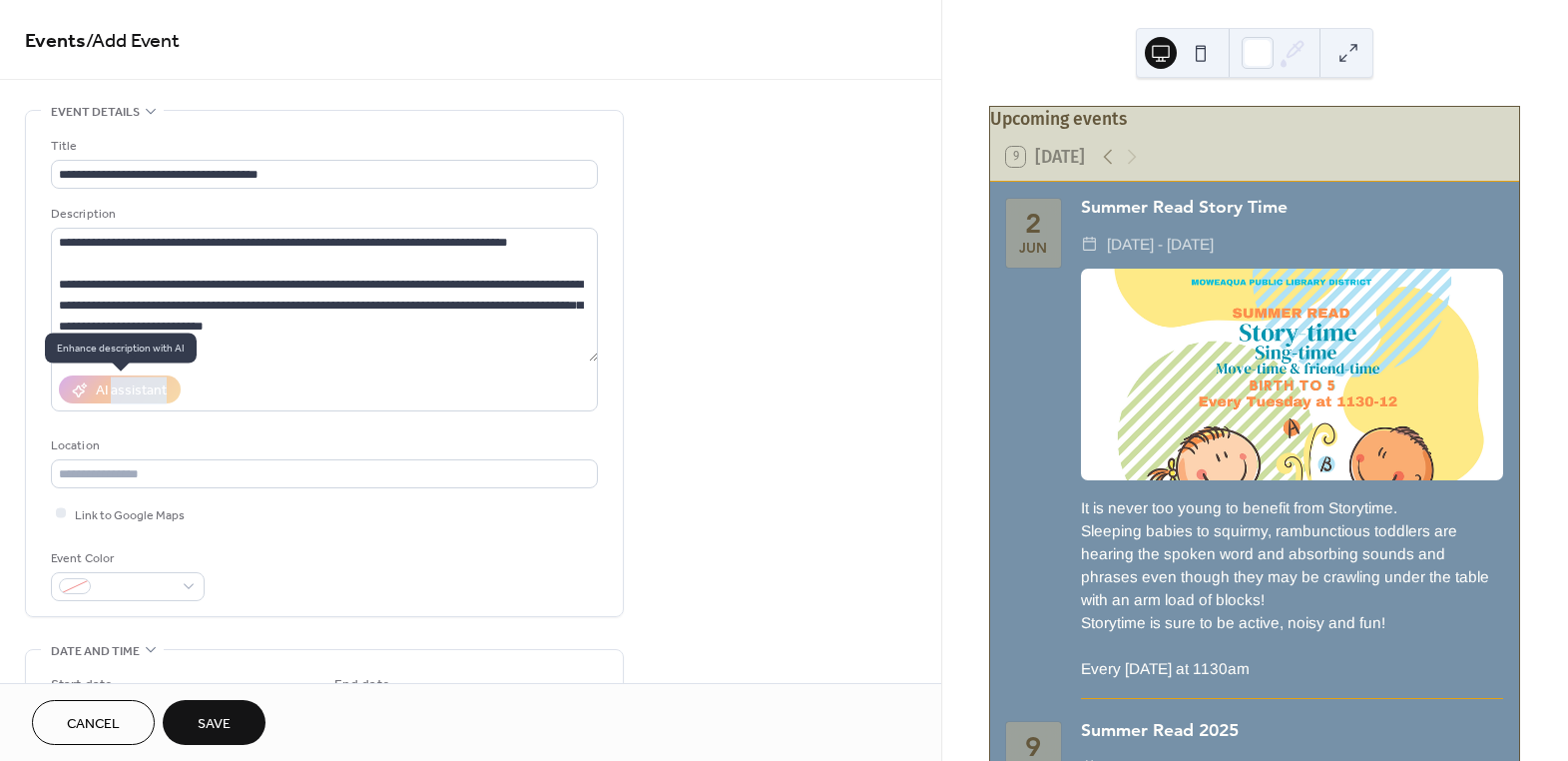 click on "AI assistant" at bounding box center [120, 389] 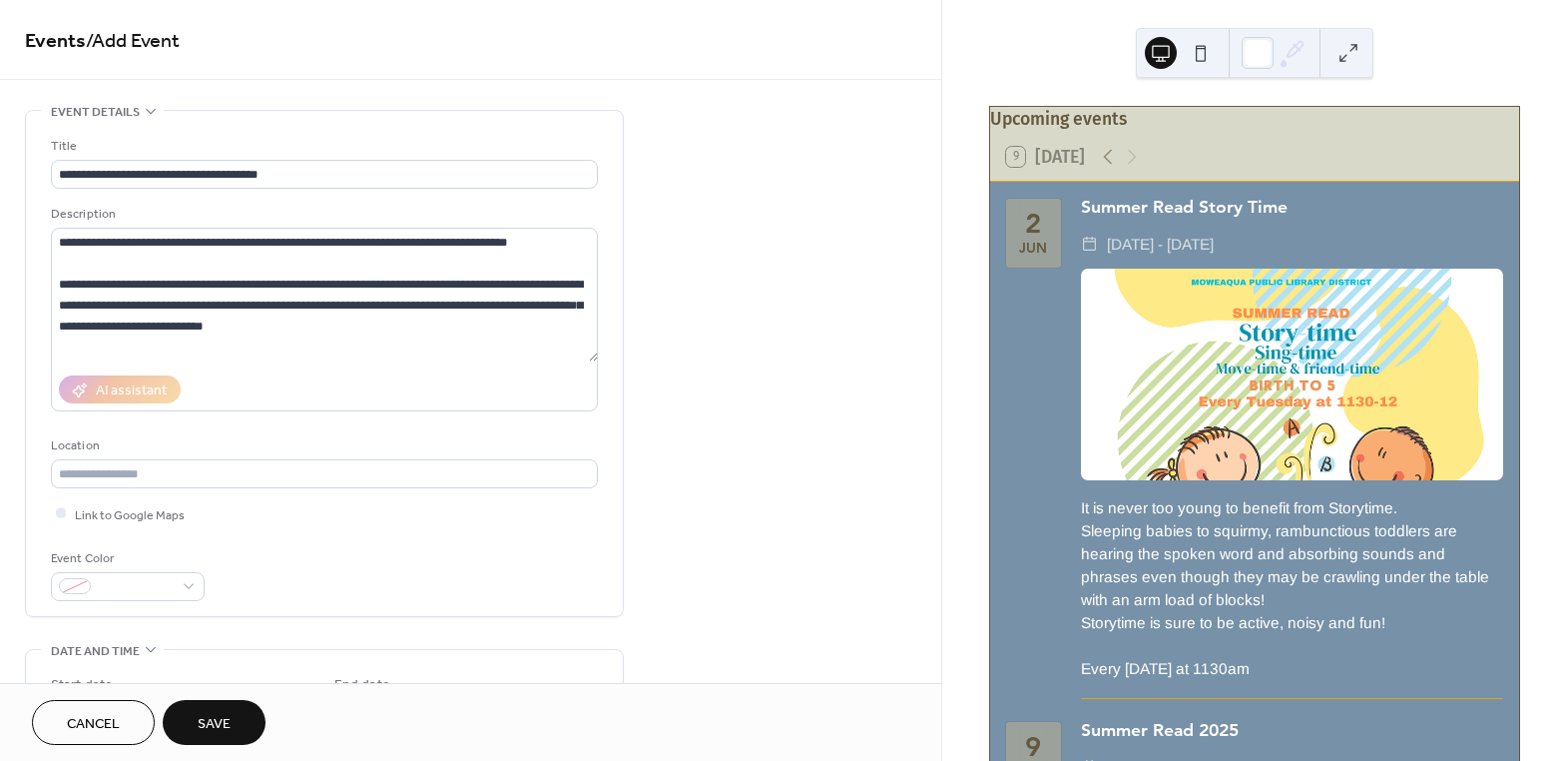 click on "AI assistant" at bounding box center (324, 389) 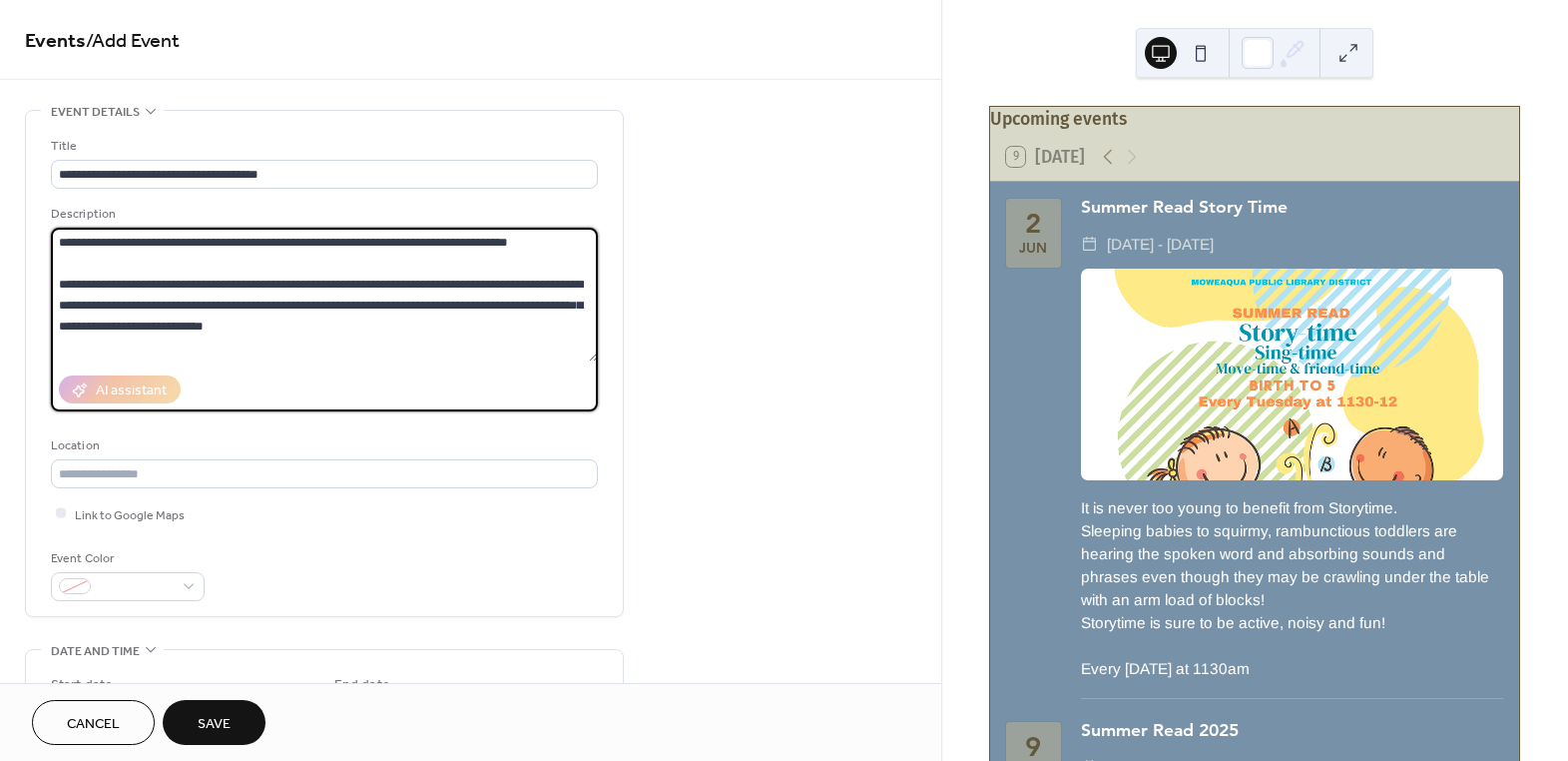 drag, startPoint x: 55, startPoint y: 240, endPoint x: 238, endPoint y: 363, distance: 220.4949 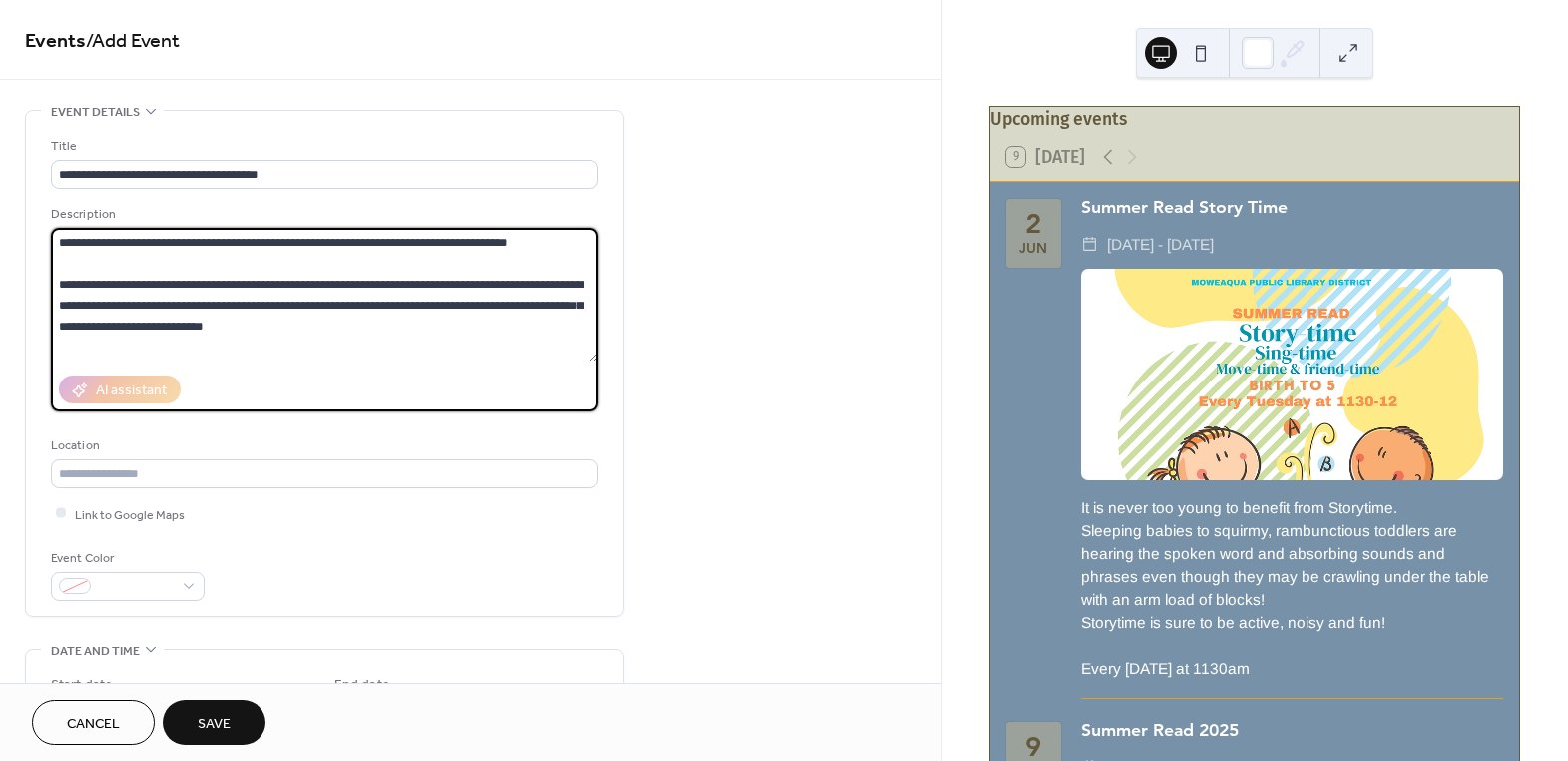 click on "**********" at bounding box center [324, 320] 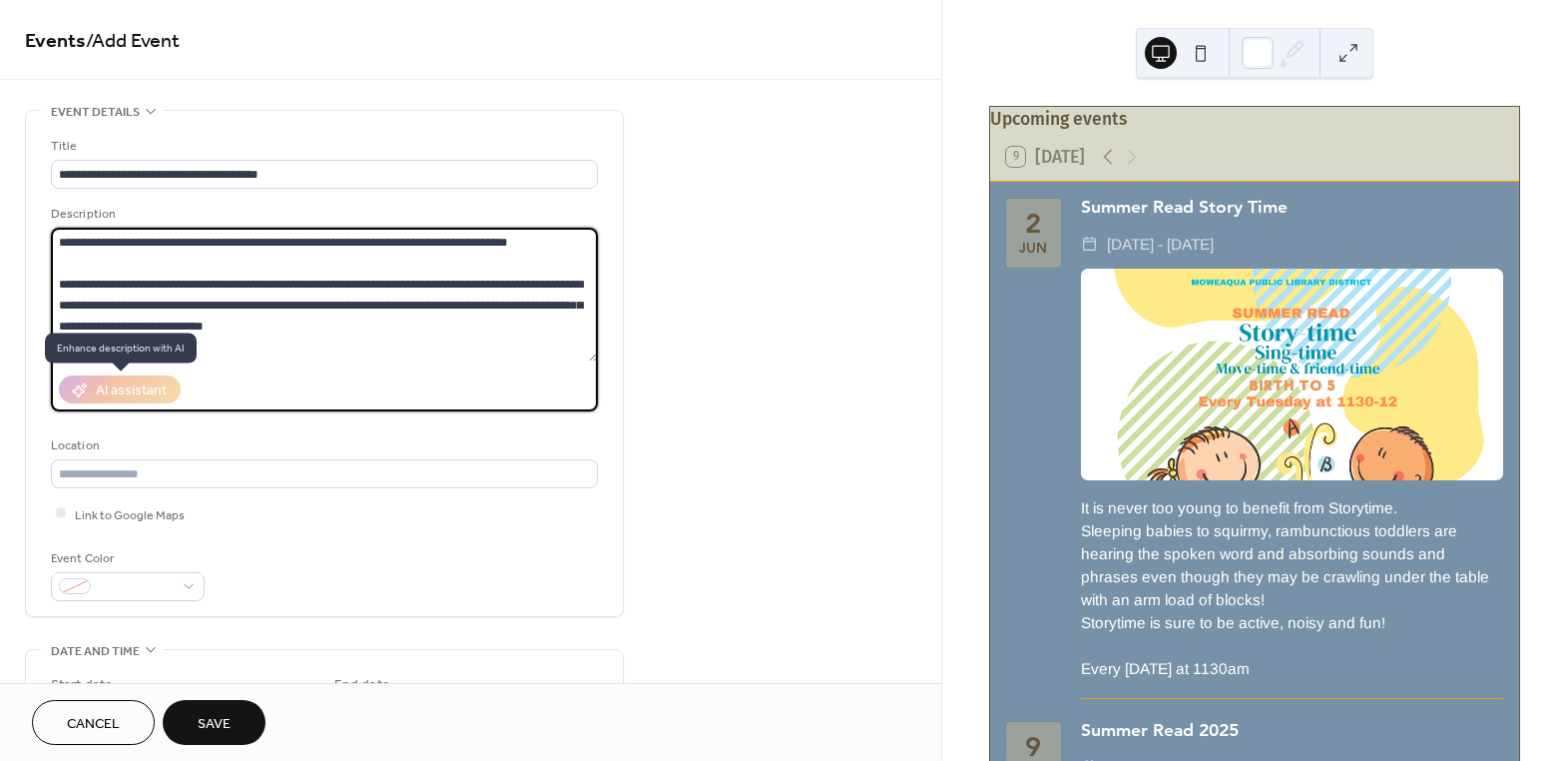 click on "AI assistant" at bounding box center [120, 389] 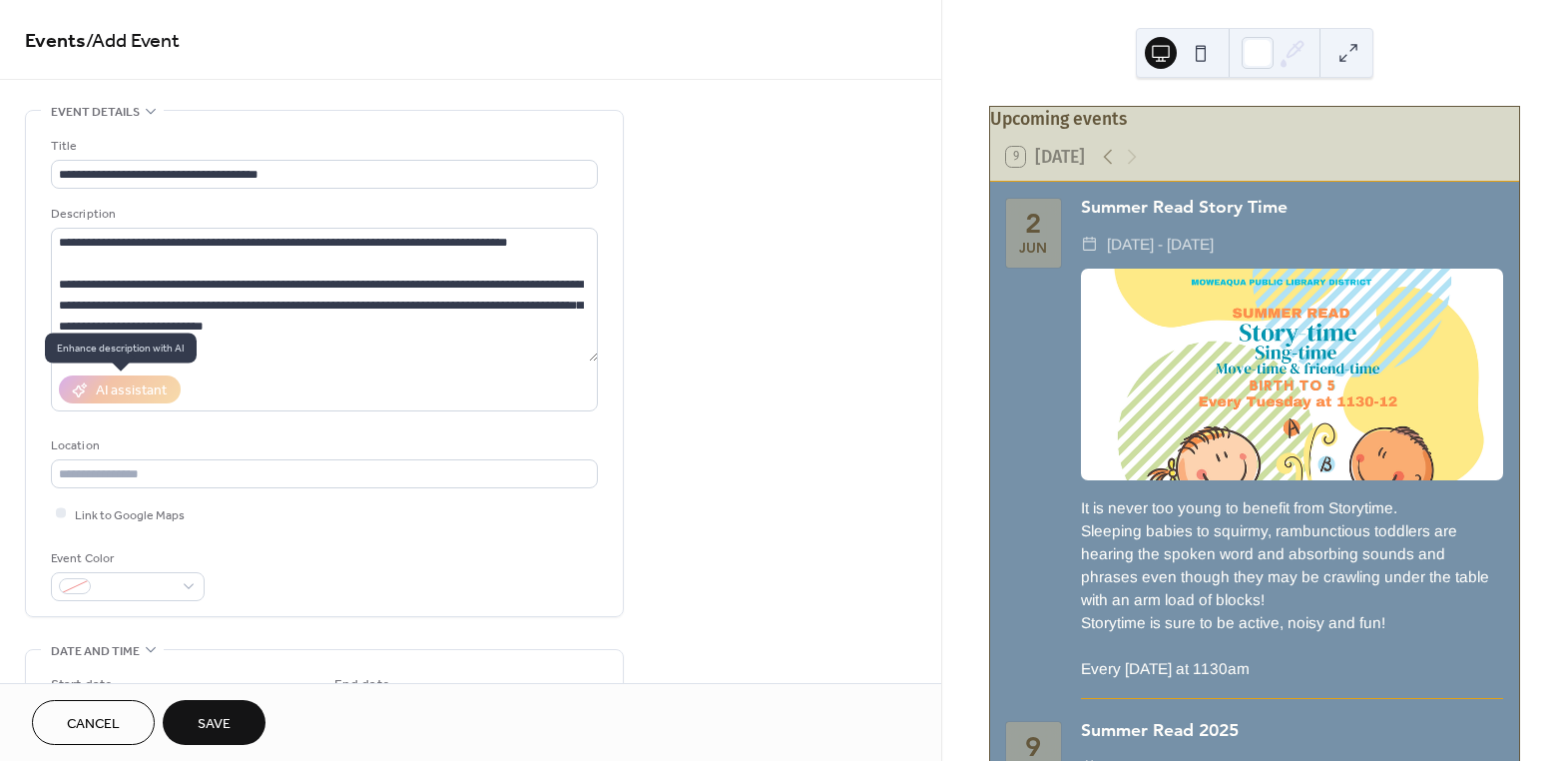 click on "AI assistant" at bounding box center [120, 389] 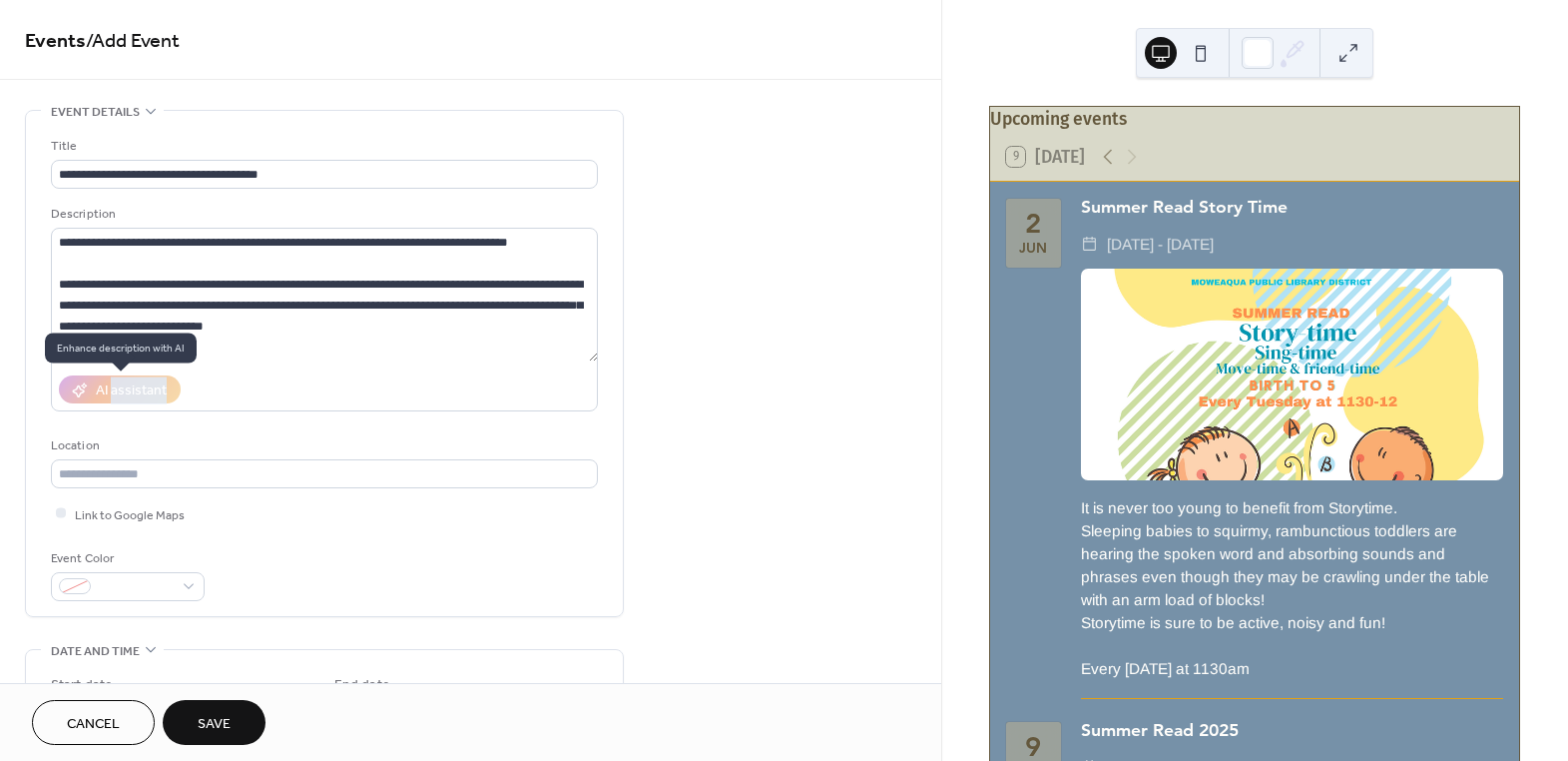 click on "AI assistant" at bounding box center [120, 389] 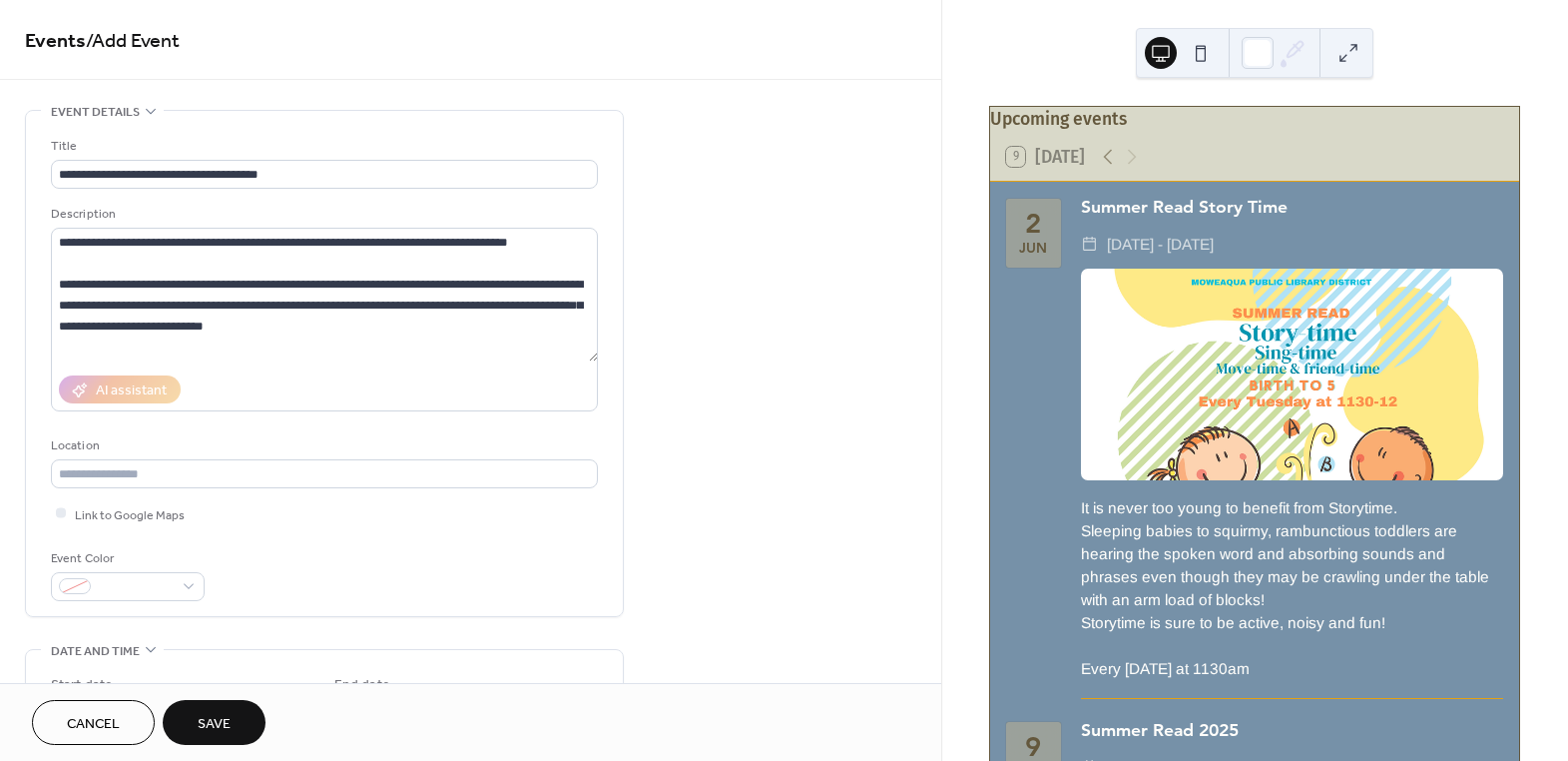 click on "**********" at bounding box center [470, 718] 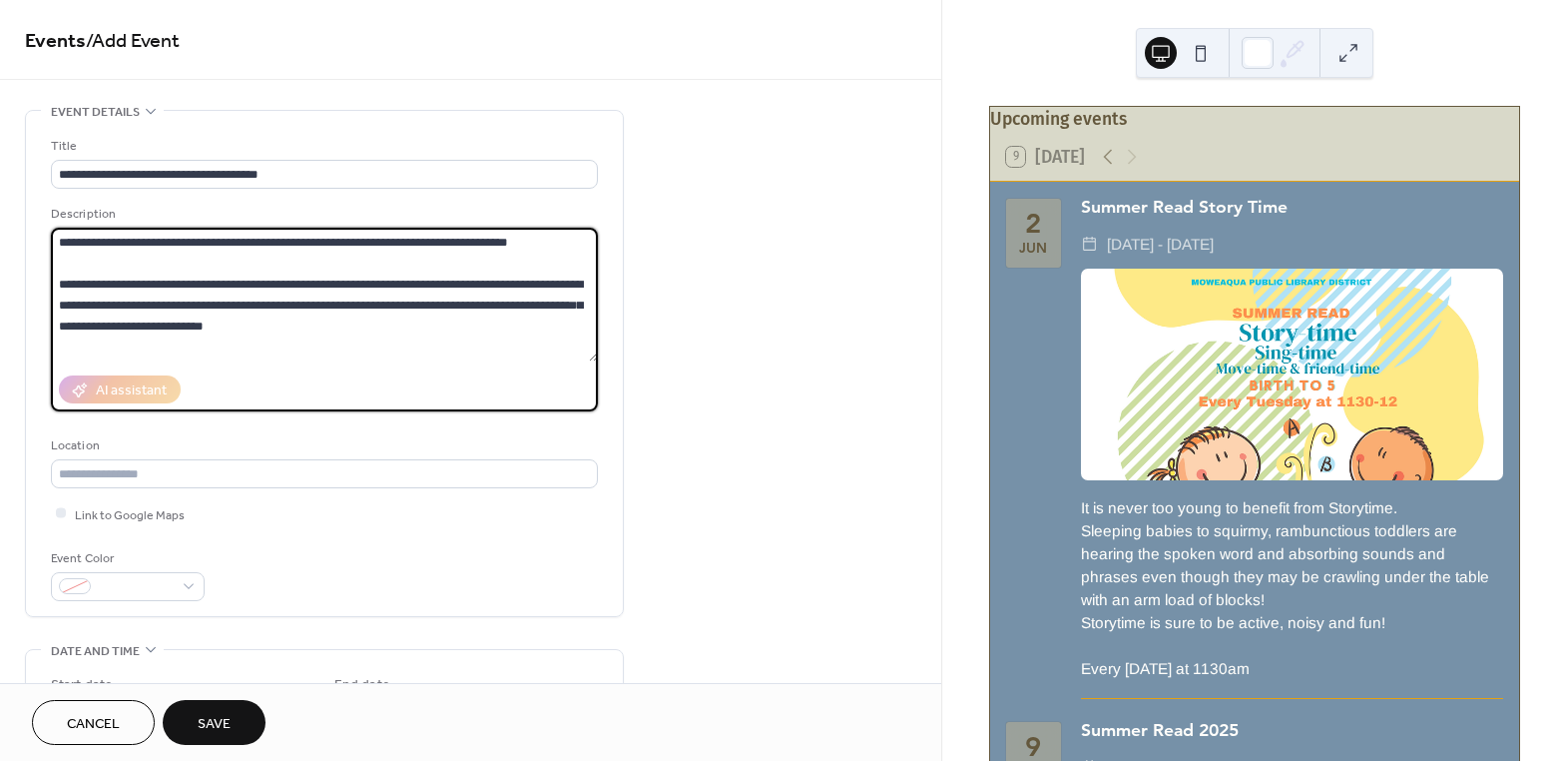drag, startPoint x: 56, startPoint y: 238, endPoint x: 365, endPoint y: 373, distance: 337.2032 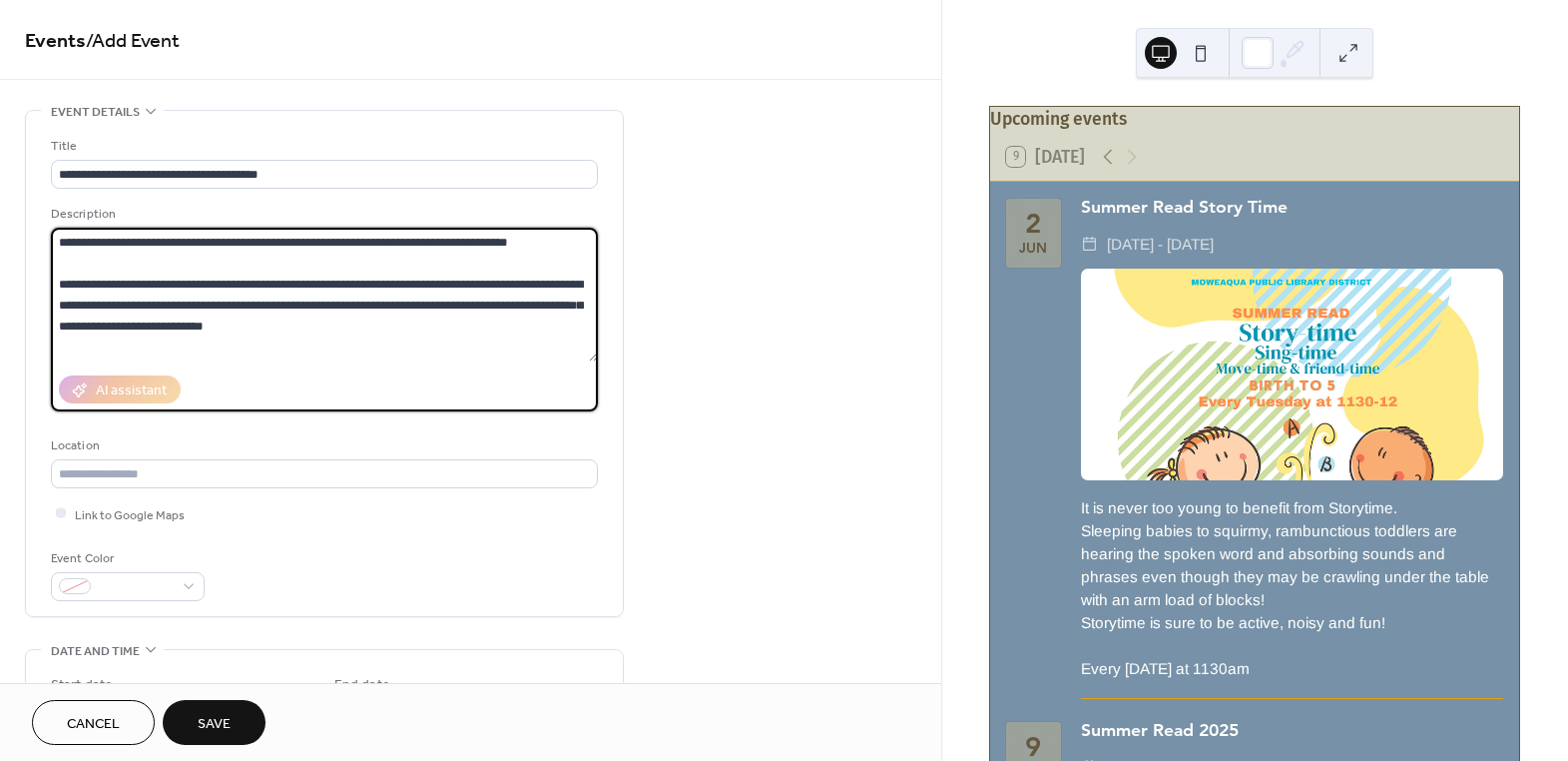 click on "**********" at bounding box center (324, 308) 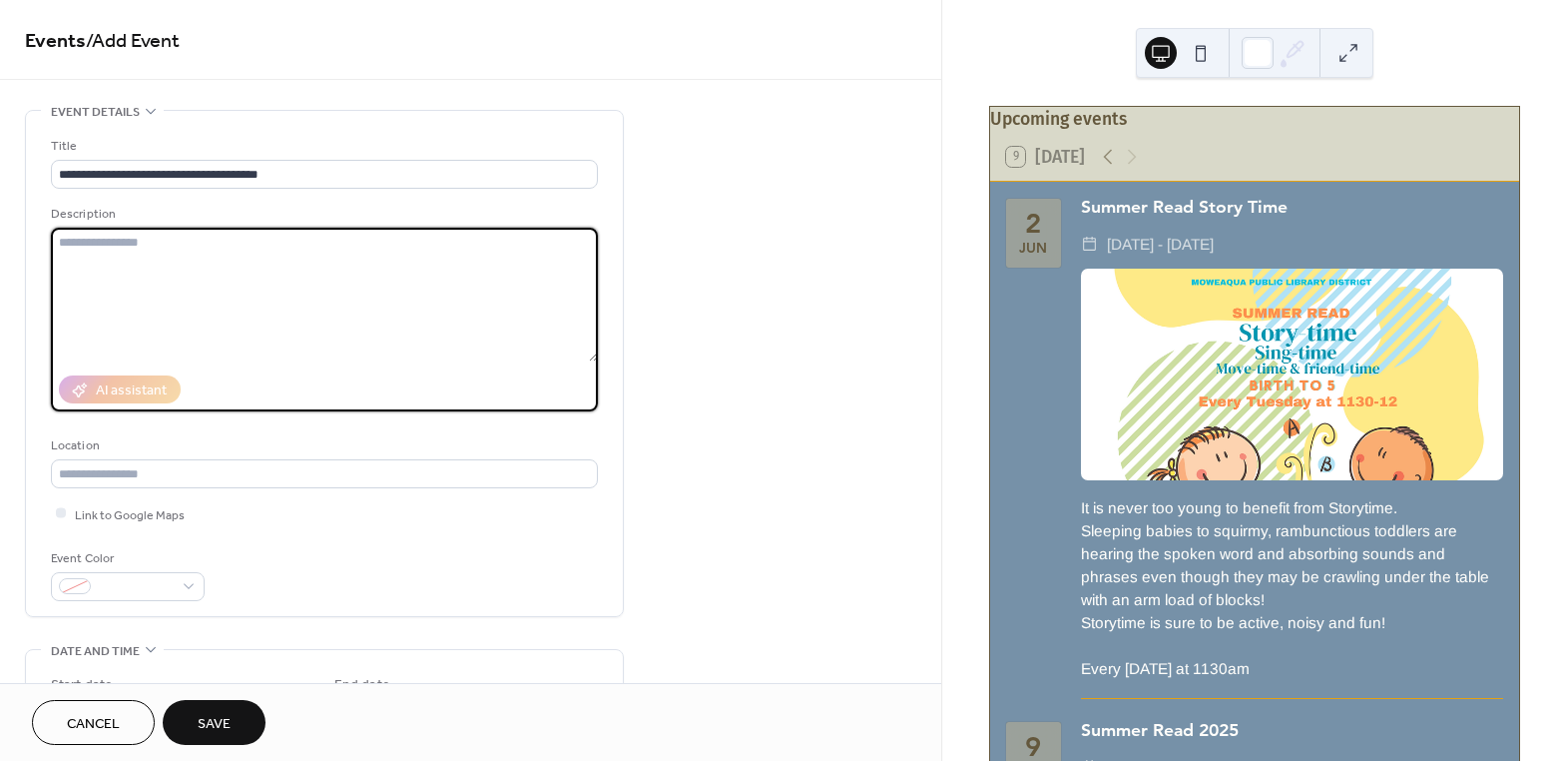 click at bounding box center [324, 295] 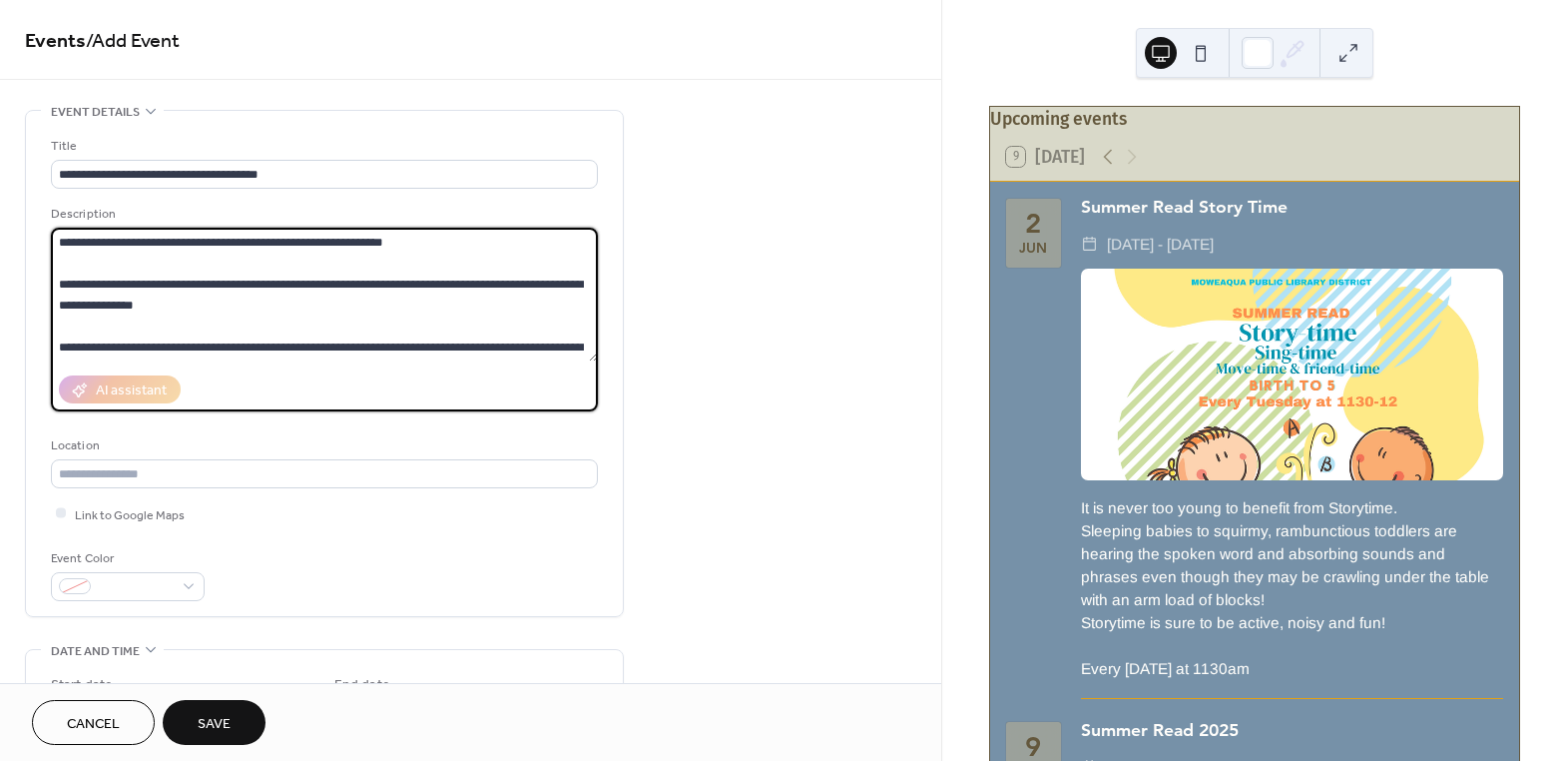 scroll, scrollTop: 39, scrollLeft: 0, axis: vertical 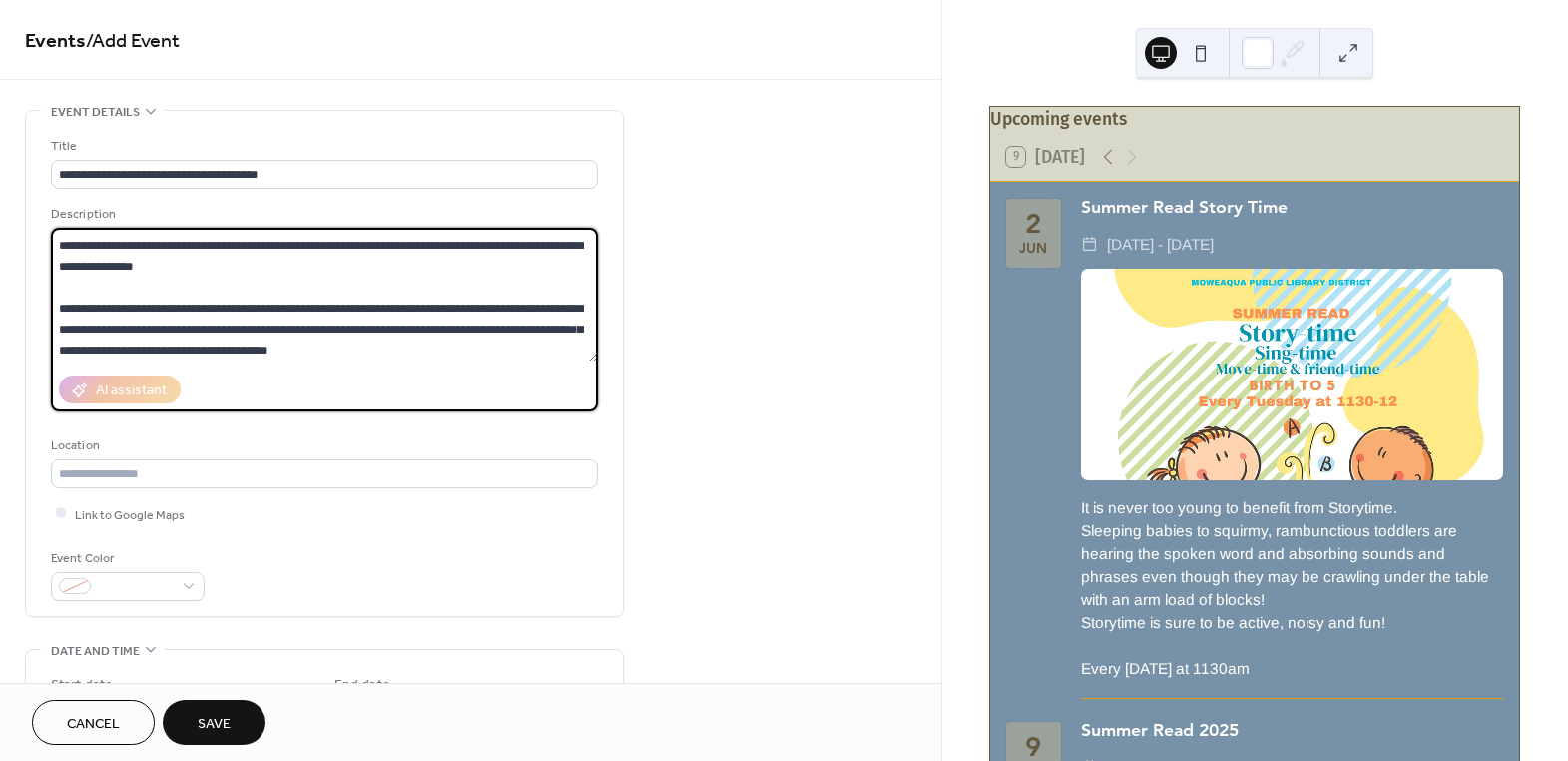 type on "**********" 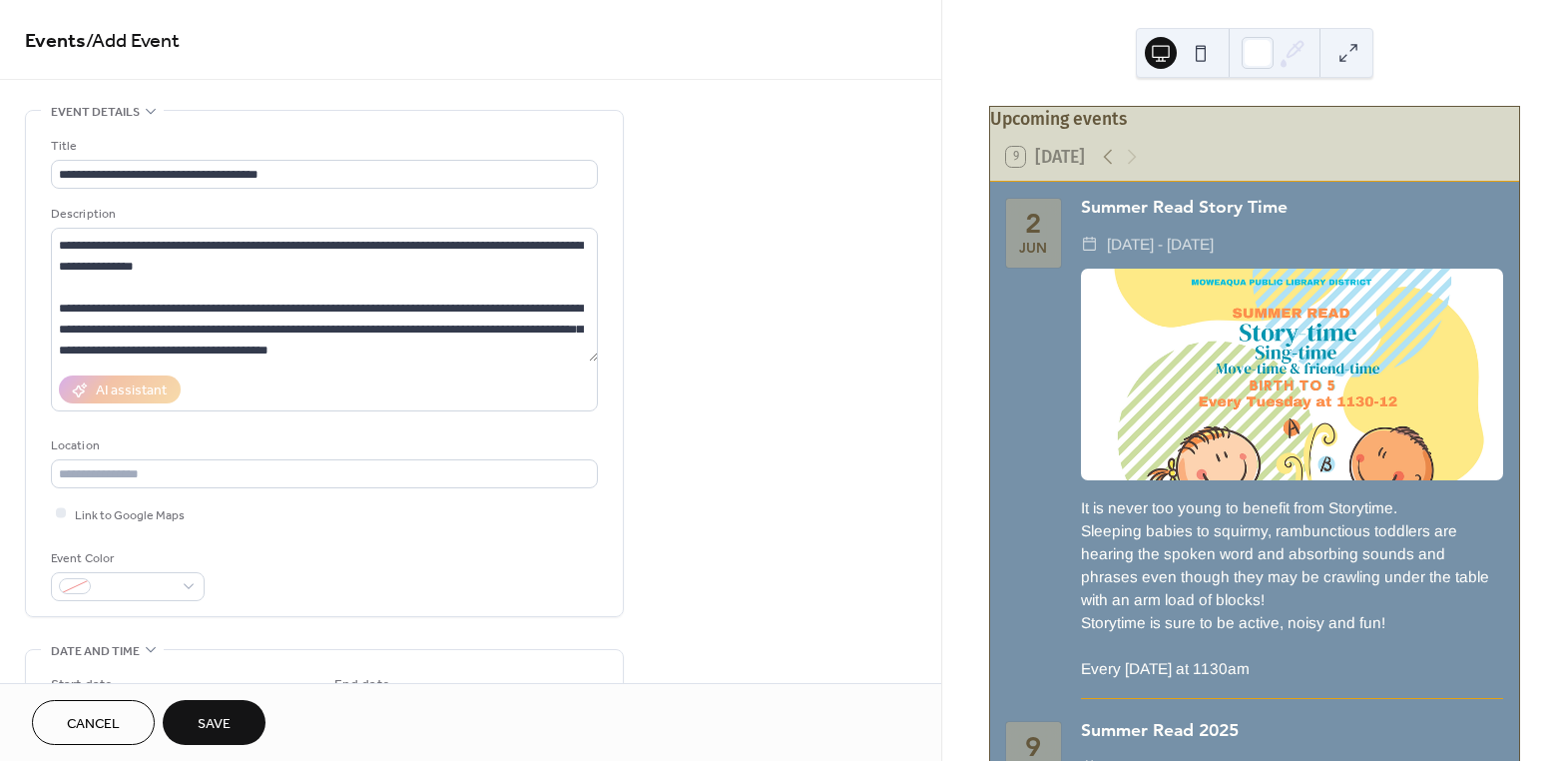 click on "AI assistant" at bounding box center [324, 389] 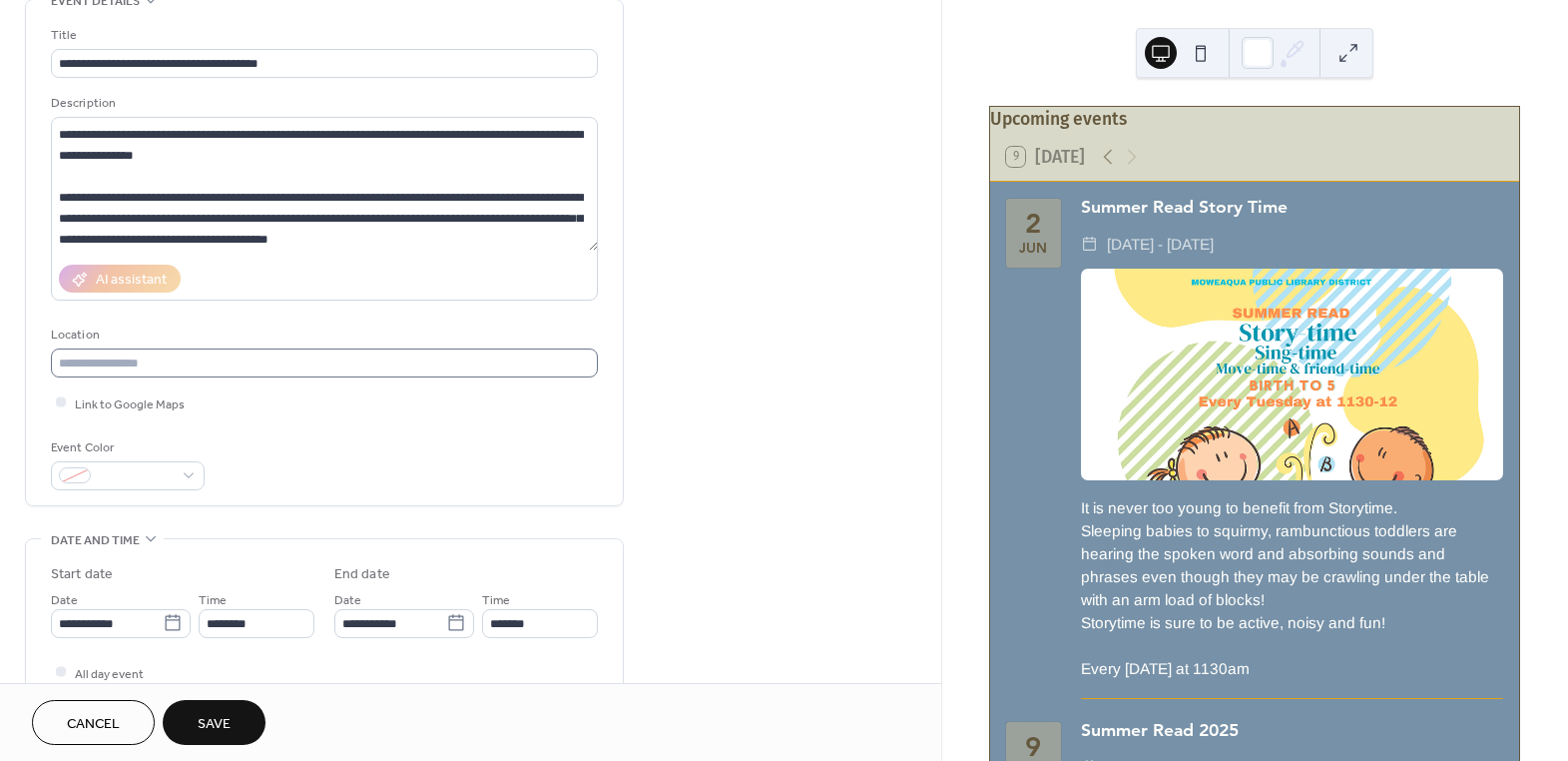 scroll, scrollTop: 272, scrollLeft: 0, axis: vertical 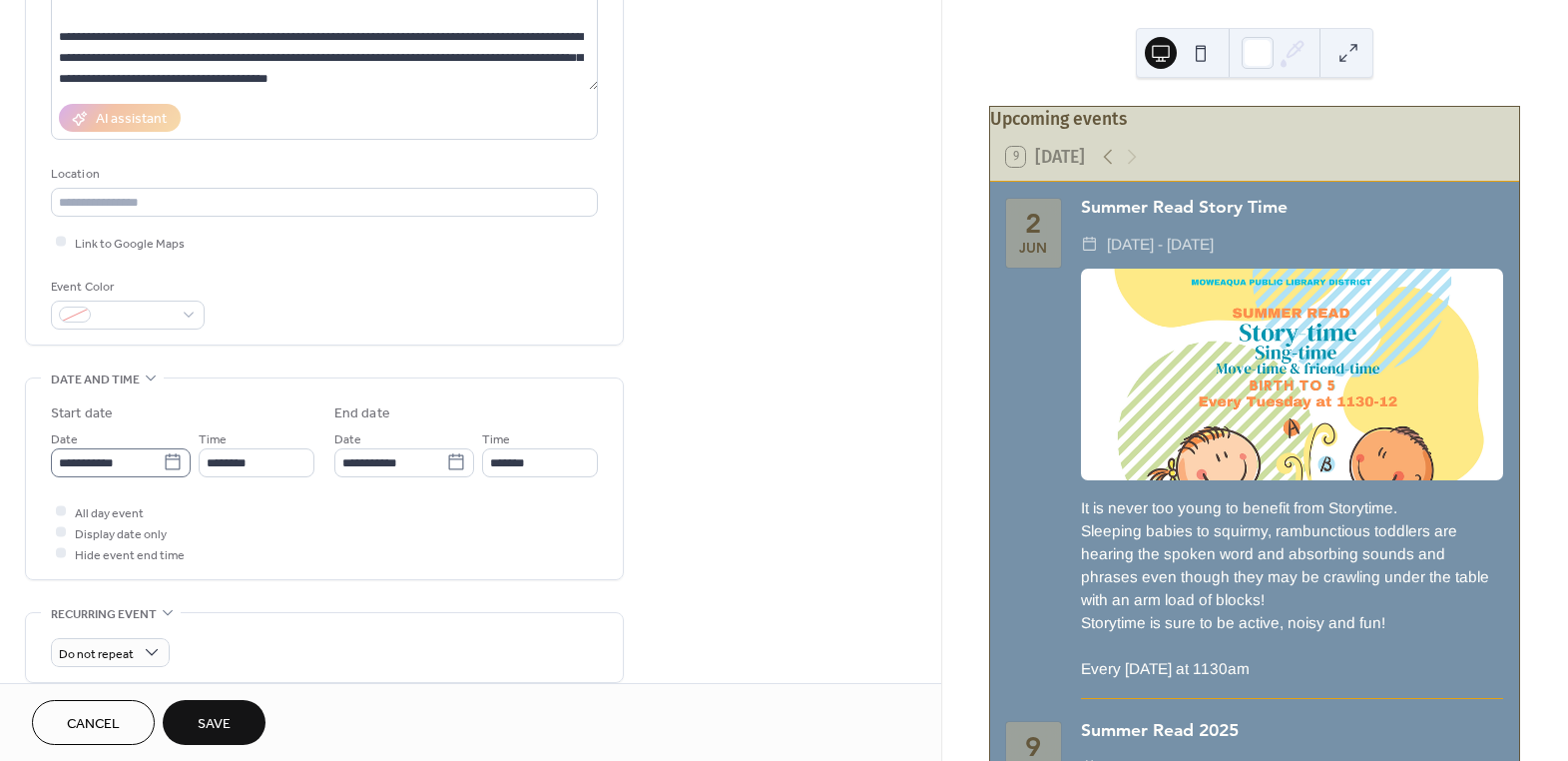 click 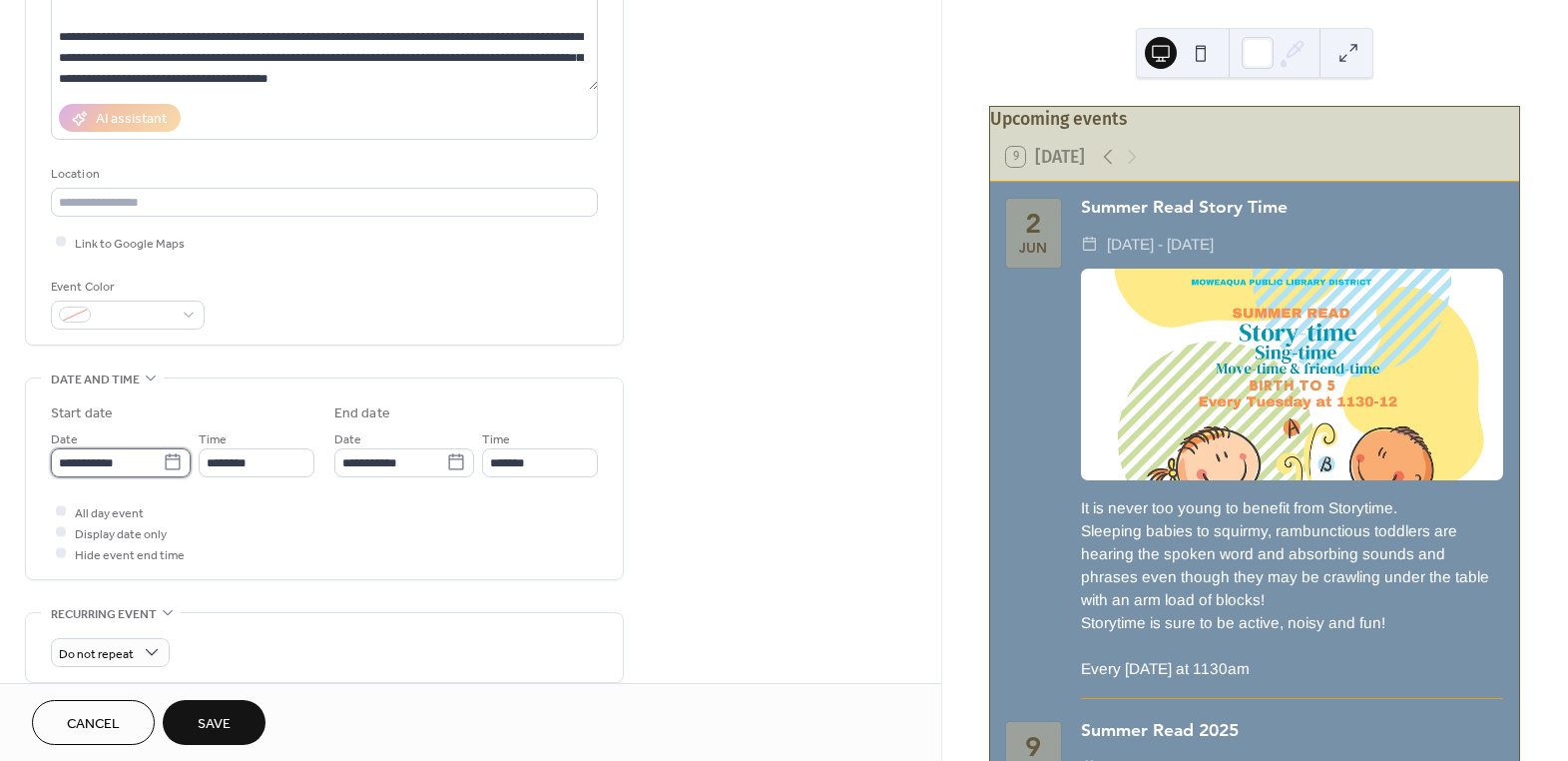 click on "**********" at bounding box center (107, 462) 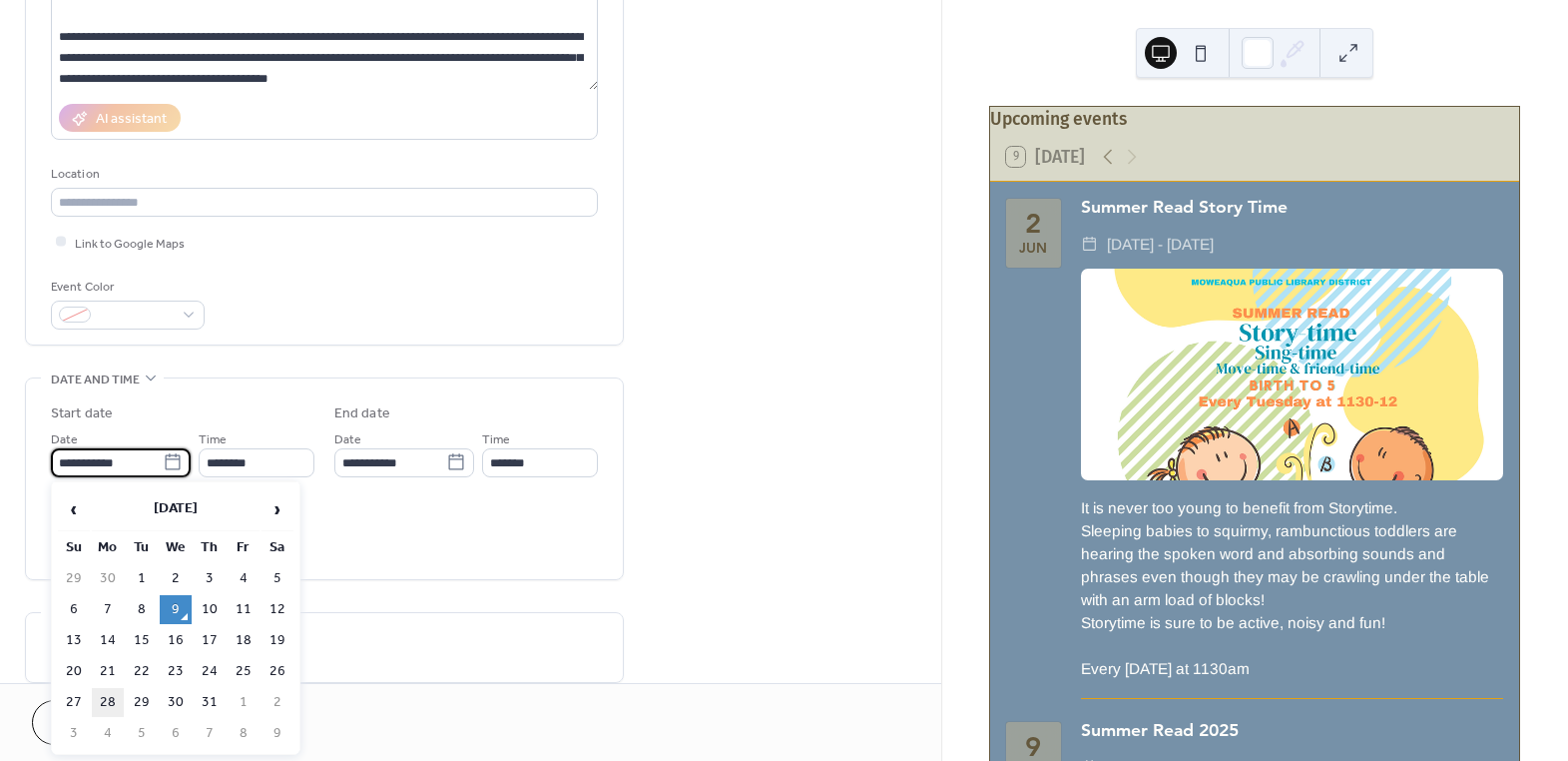 click on "28" at bounding box center (108, 702) 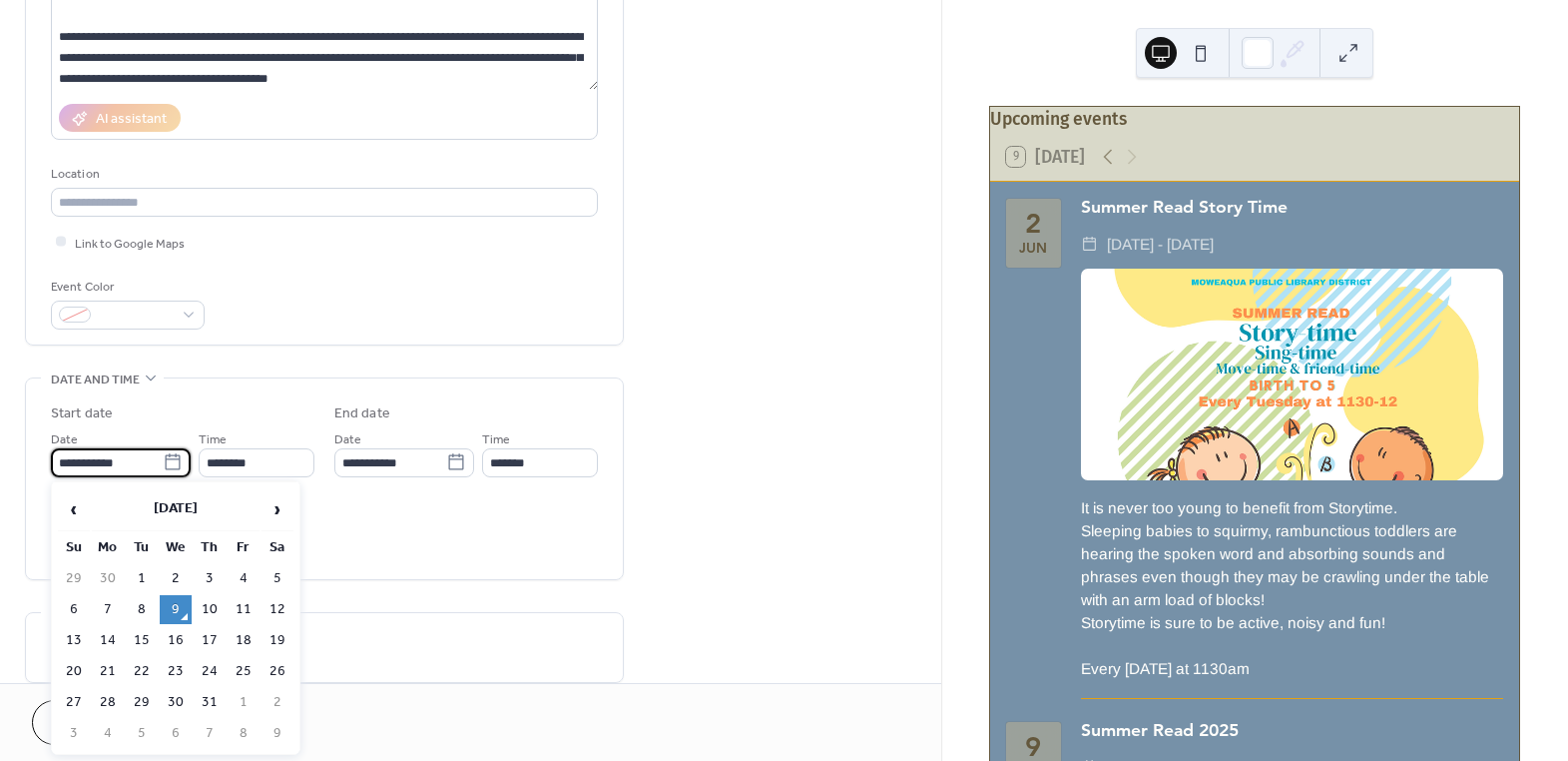 type on "**********" 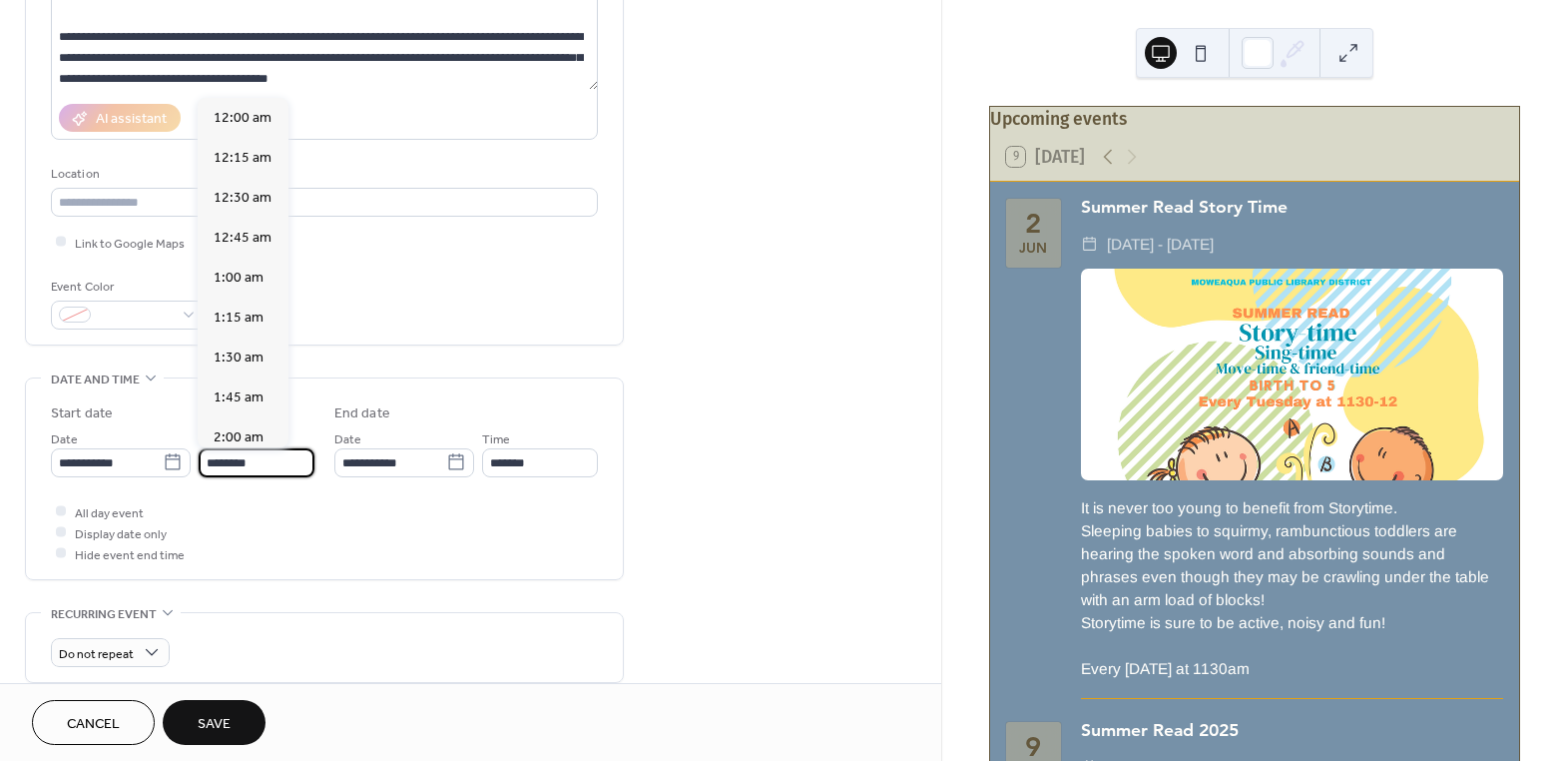 click on "********" at bounding box center [257, 462] 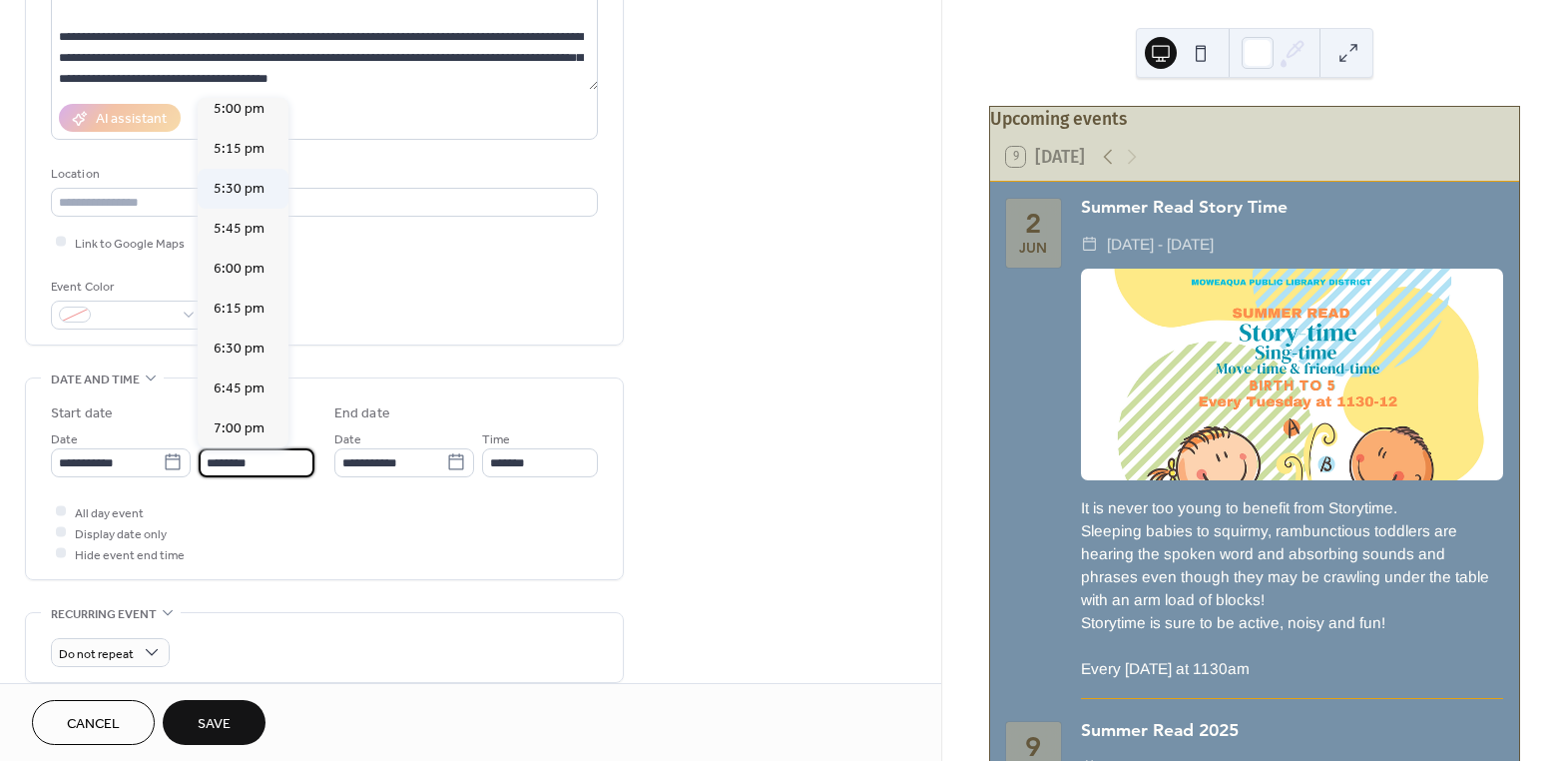 scroll, scrollTop: 2764, scrollLeft: 0, axis: vertical 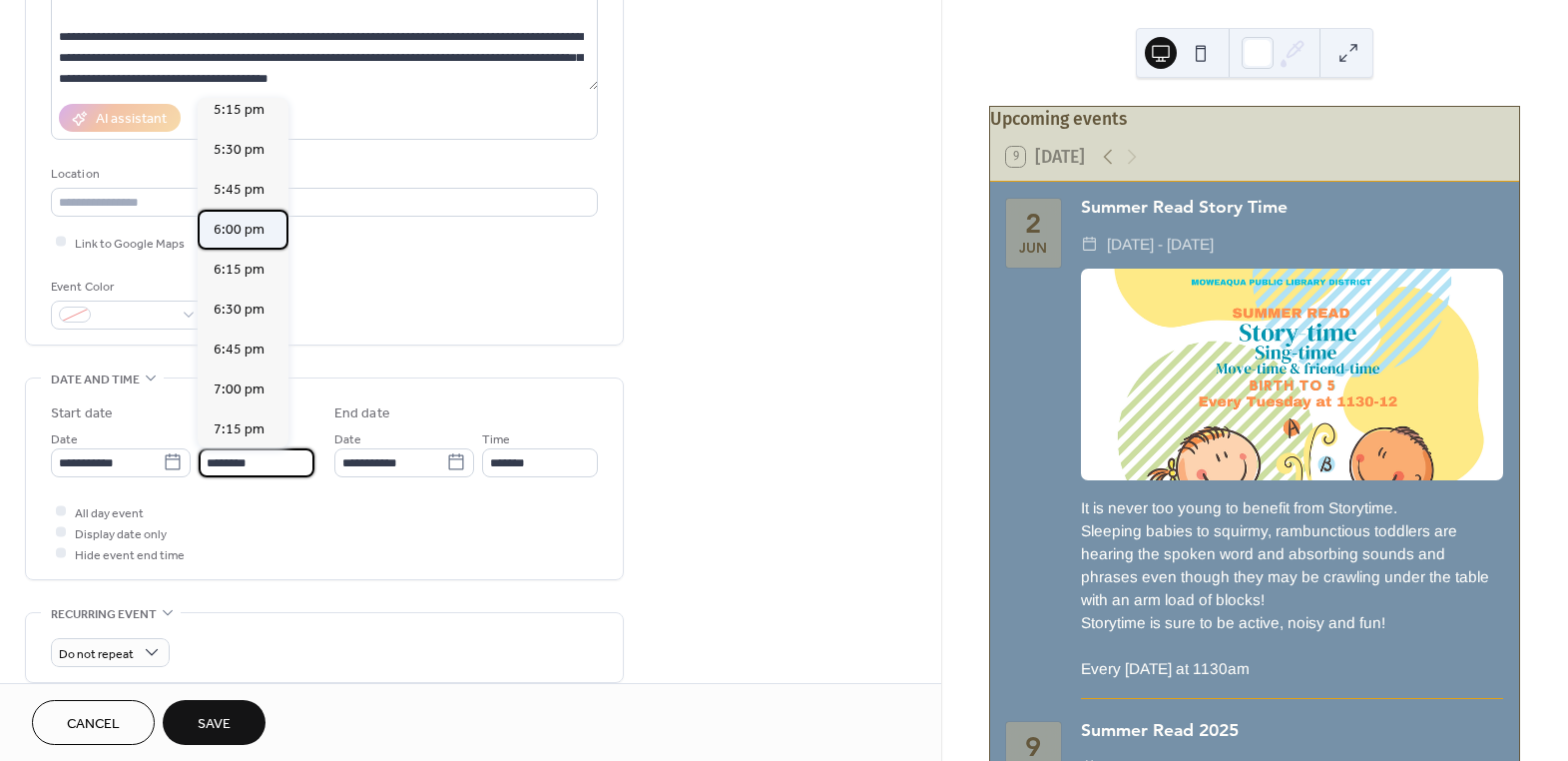 click on "6:00 pm" at bounding box center (239, 229) 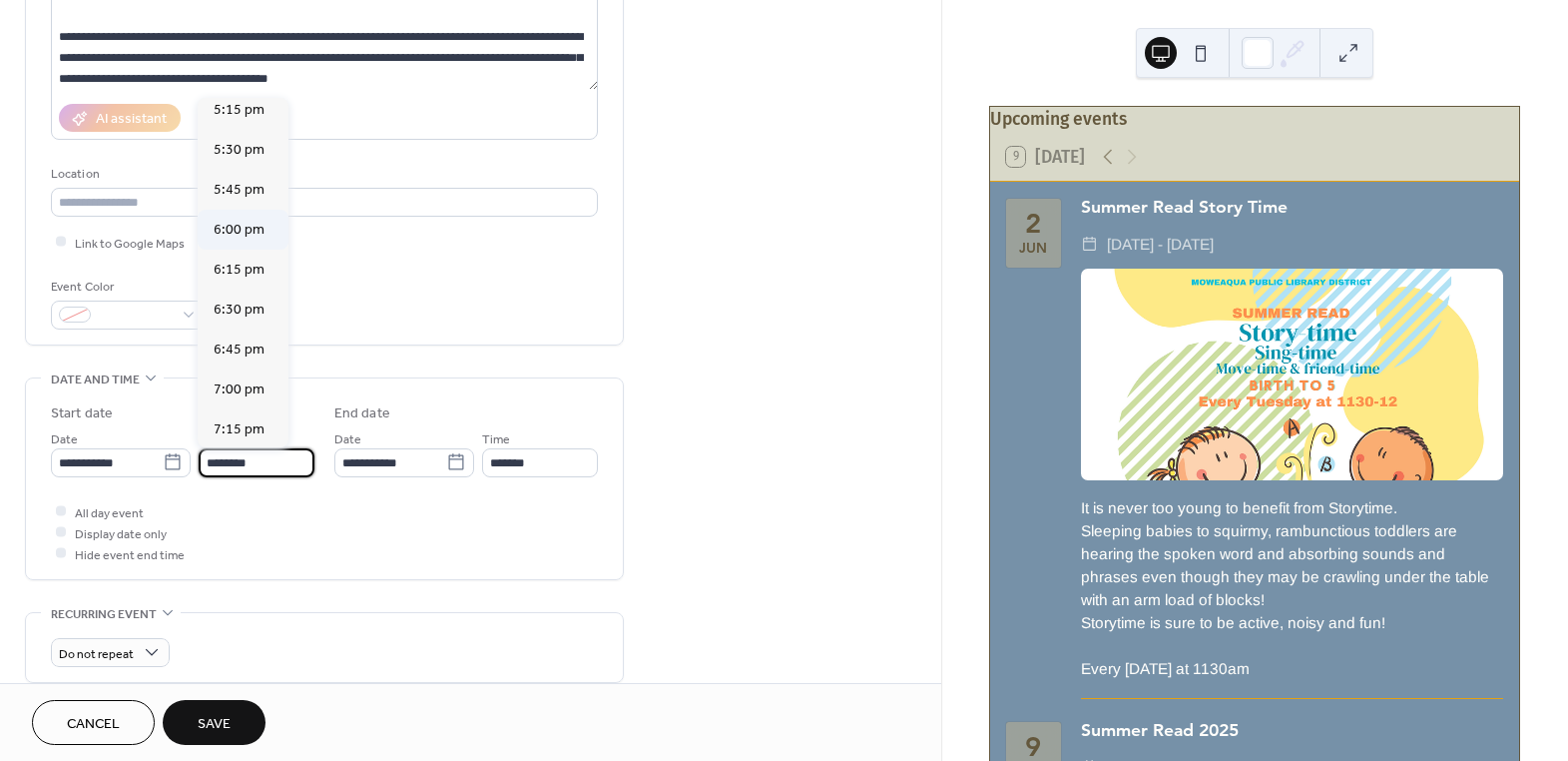 type on "*******" 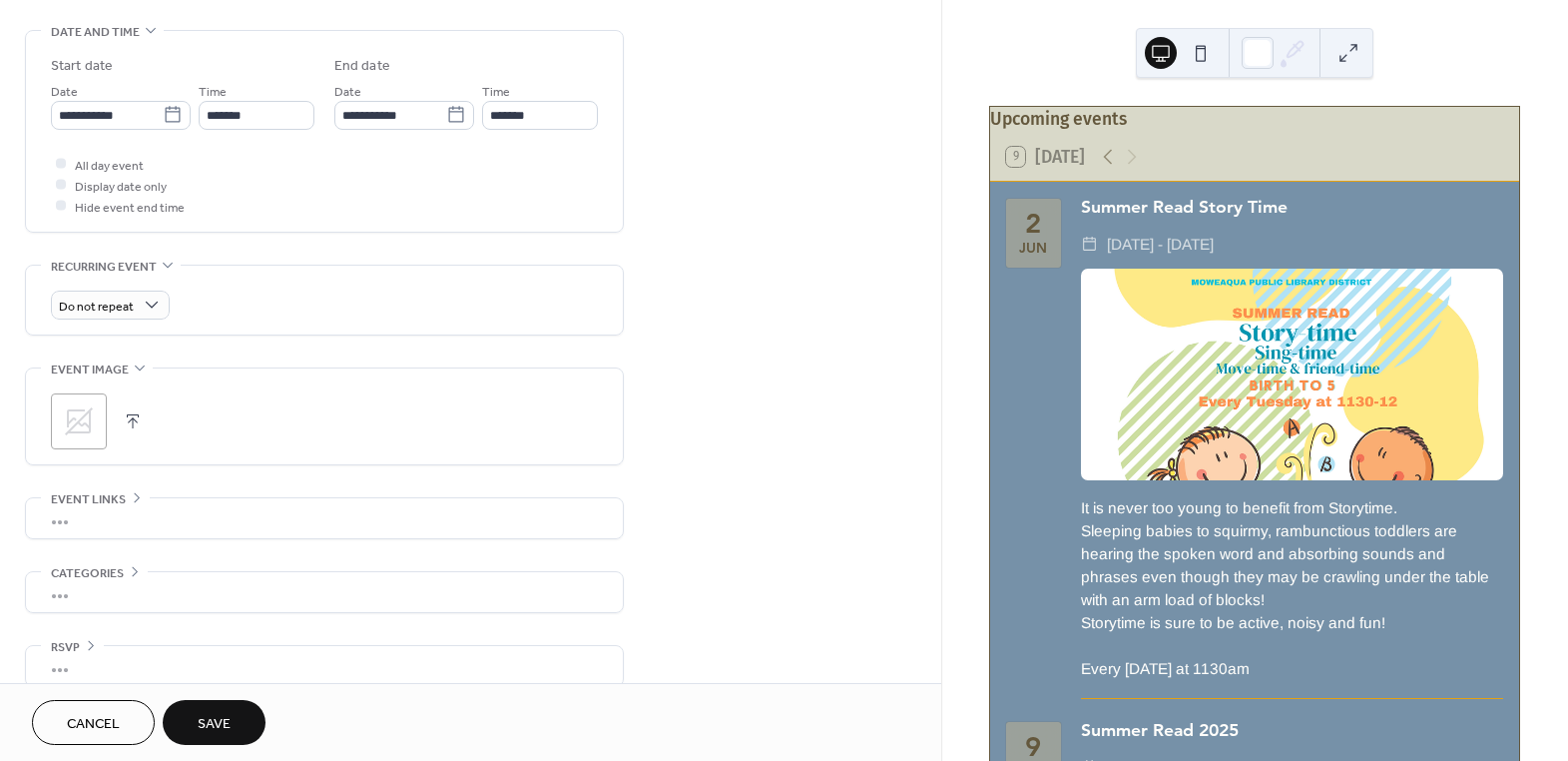 scroll, scrollTop: 641, scrollLeft: 0, axis: vertical 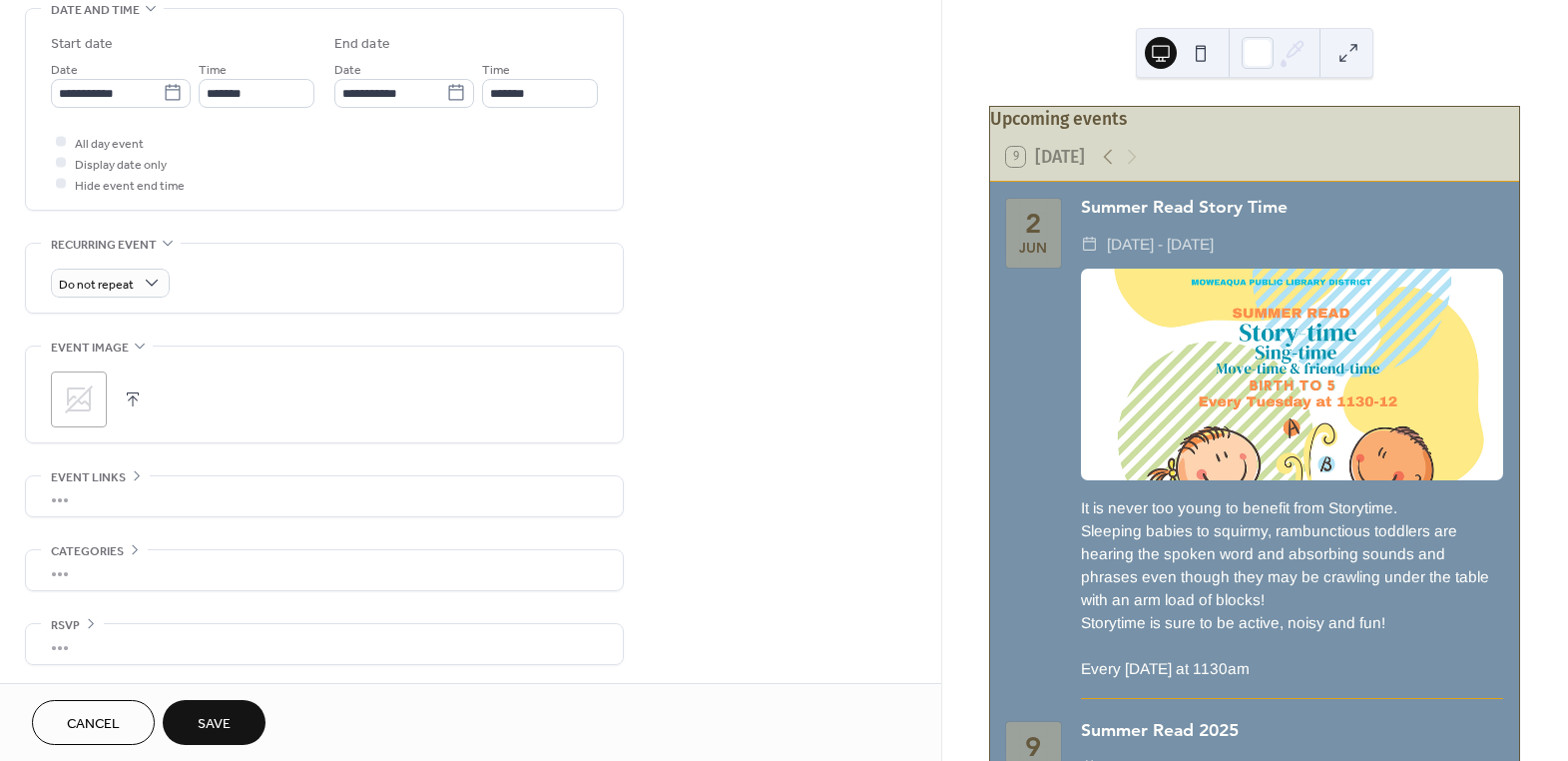 click on ";" at bounding box center (79, 399) 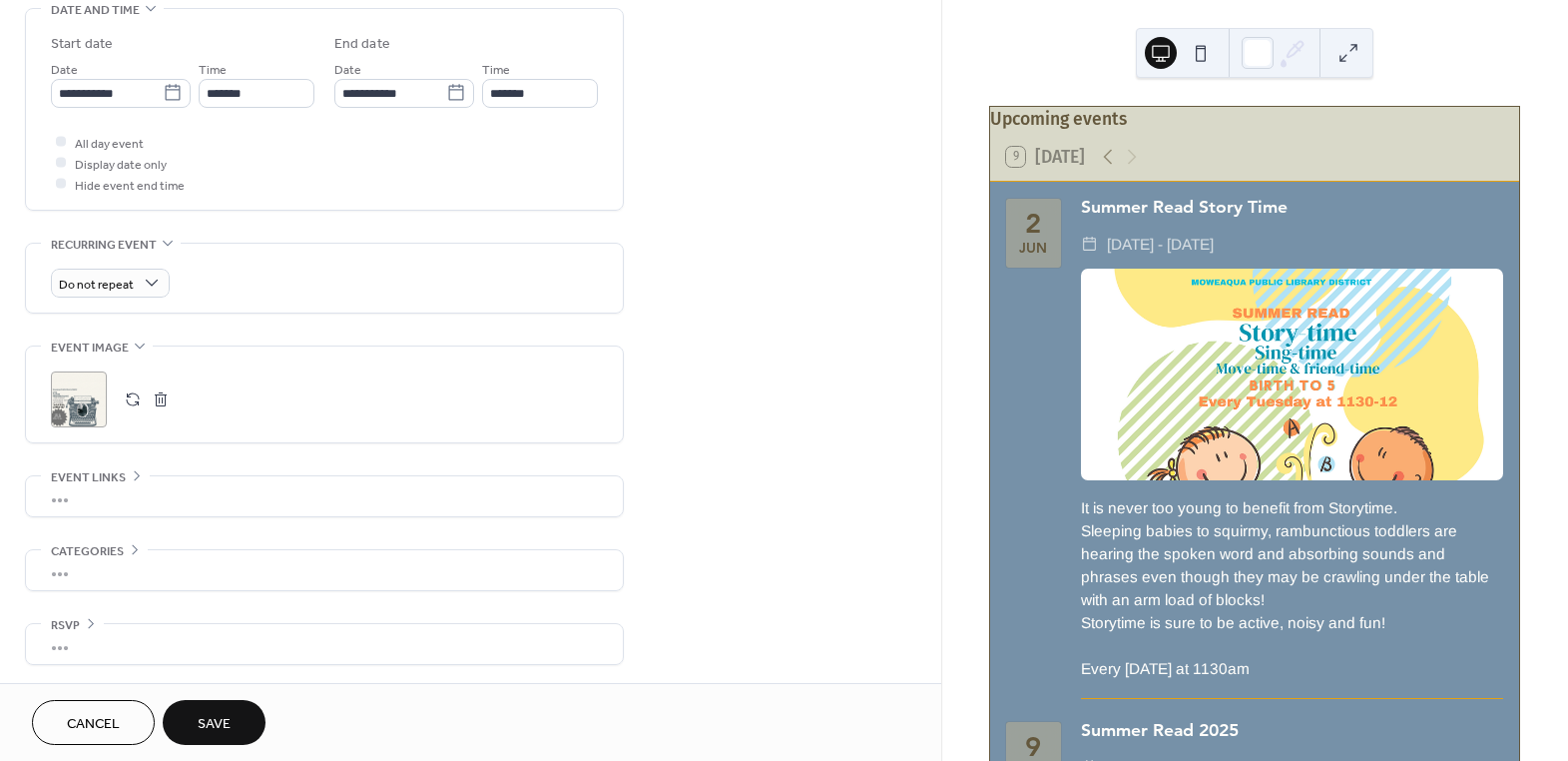 click on "Save" at bounding box center (214, 724) 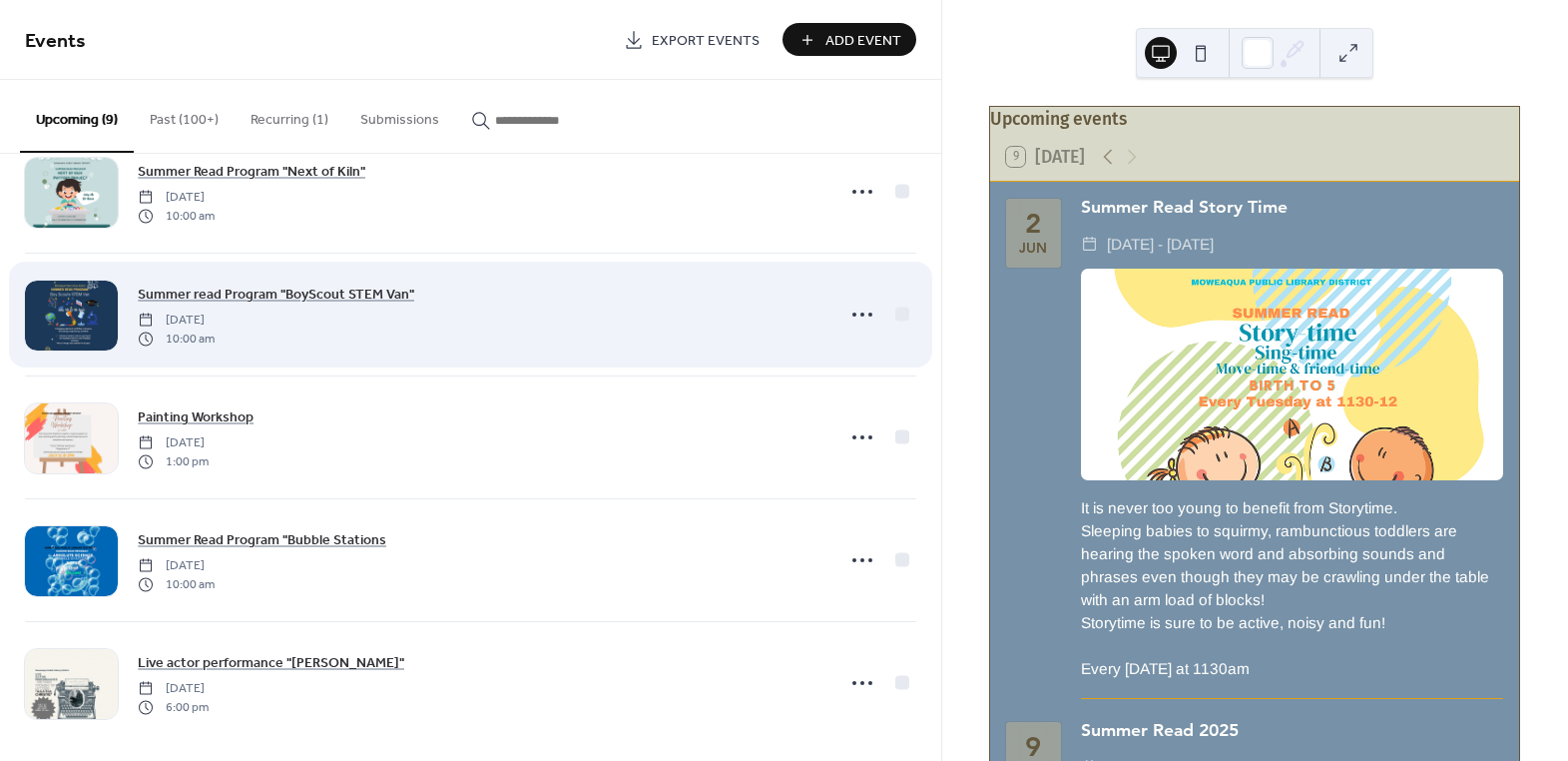 scroll, scrollTop: 556, scrollLeft: 0, axis: vertical 